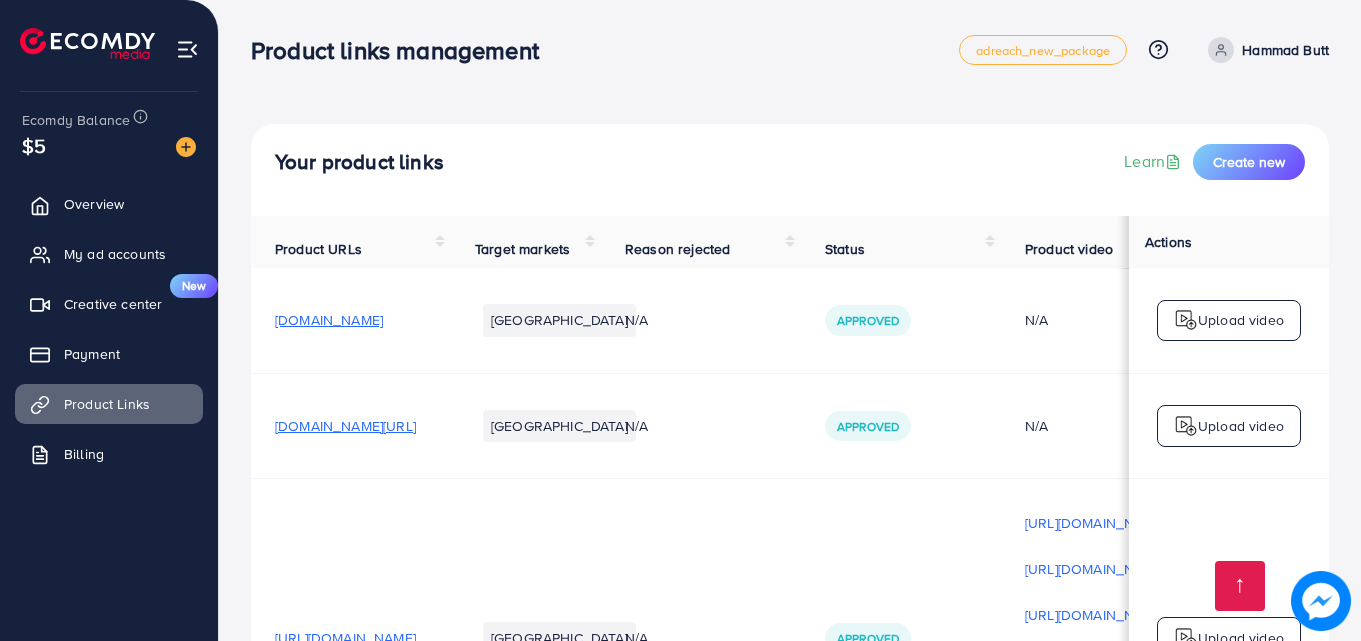 scroll, scrollTop: 572, scrollLeft: 0, axis: vertical 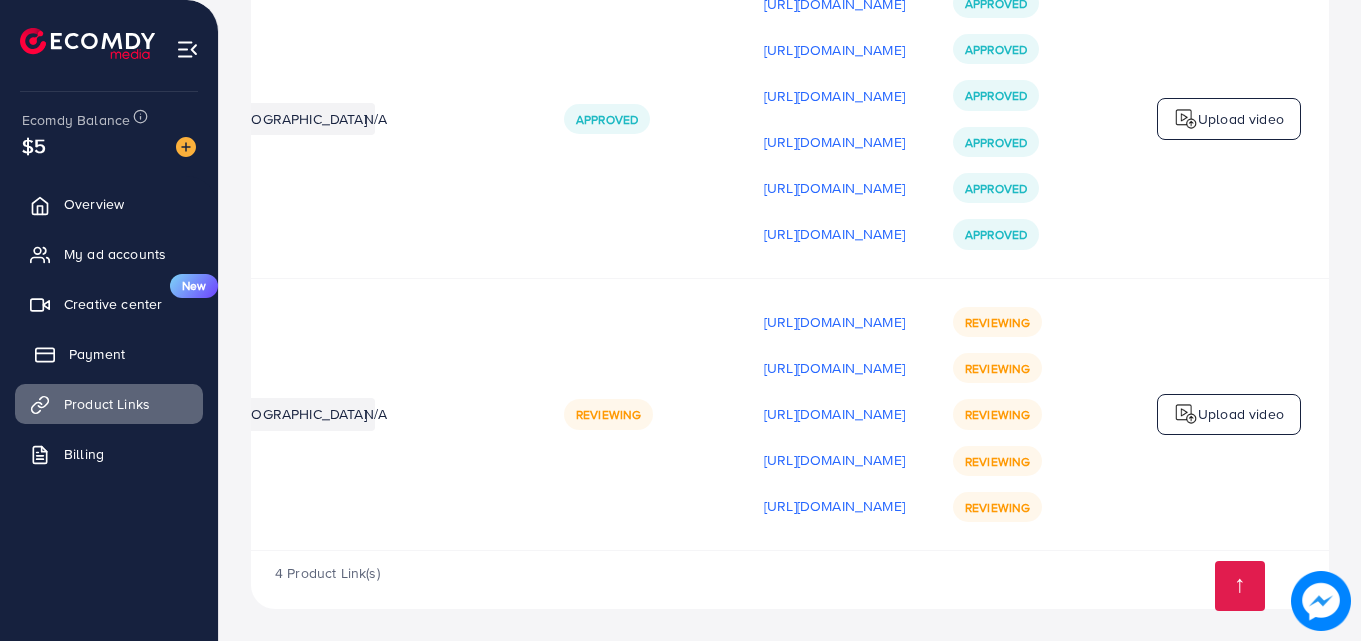 click on "Payment" at bounding box center (97, 354) 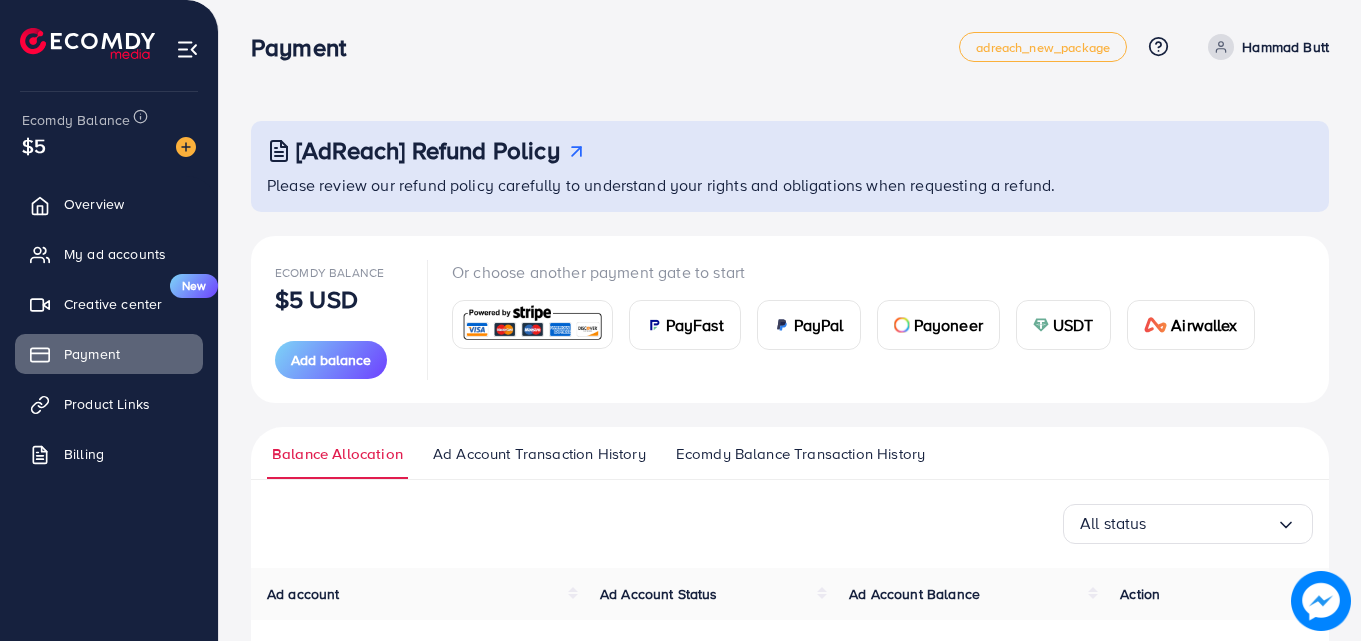 scroll, scrollTop: 0, scrollLeft: 0, axis: both 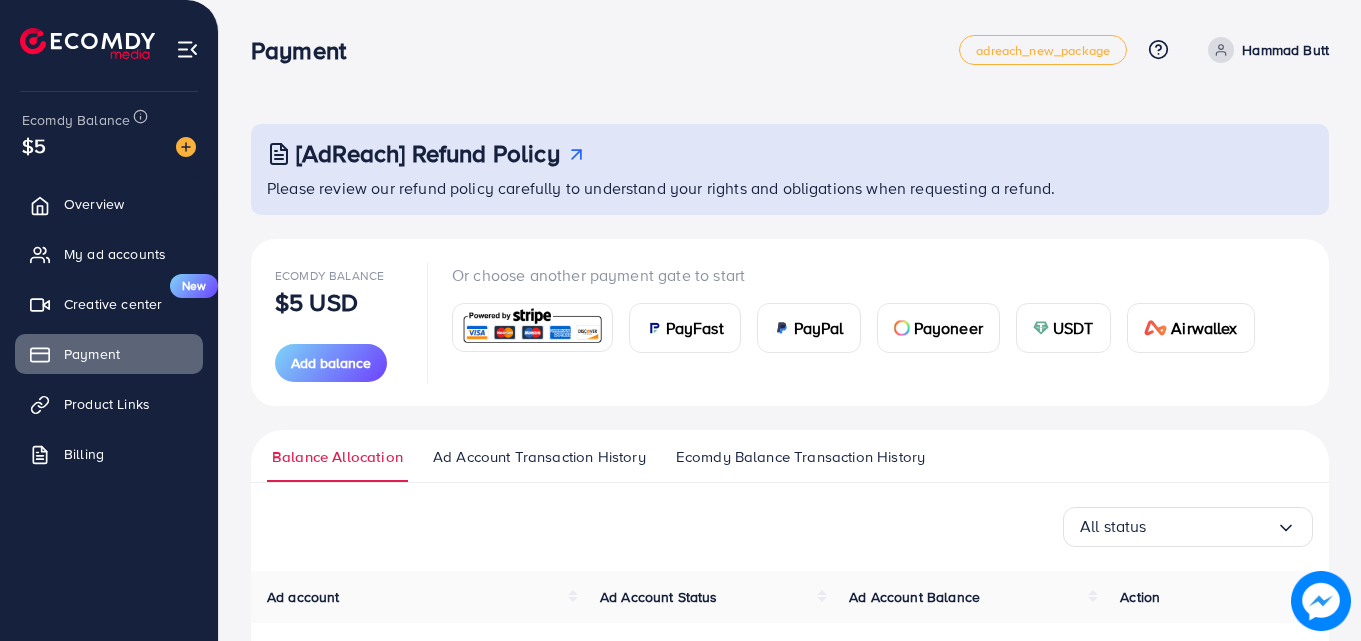 click on "Hammad Butt" at bounding box center [1264, 50] 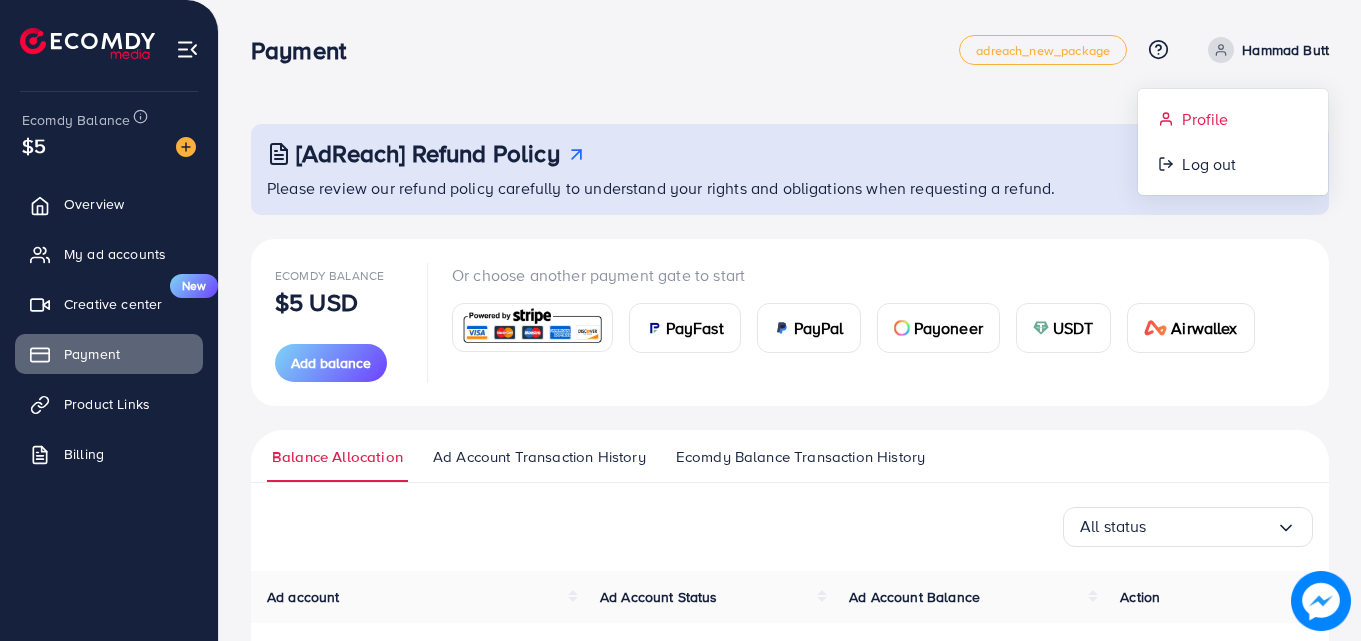 click on "Profile" at bounding box center [1205, 119] 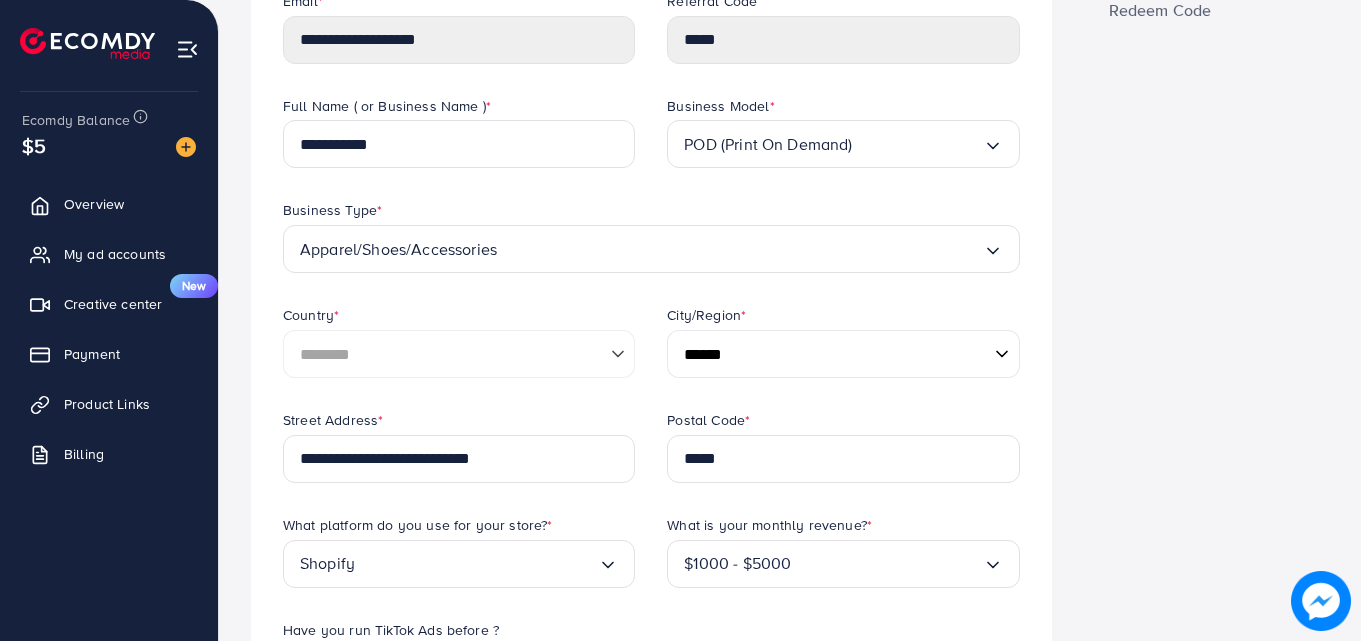 scroll, scrollTop: 226, scrollLeft: 0, axis: vertical 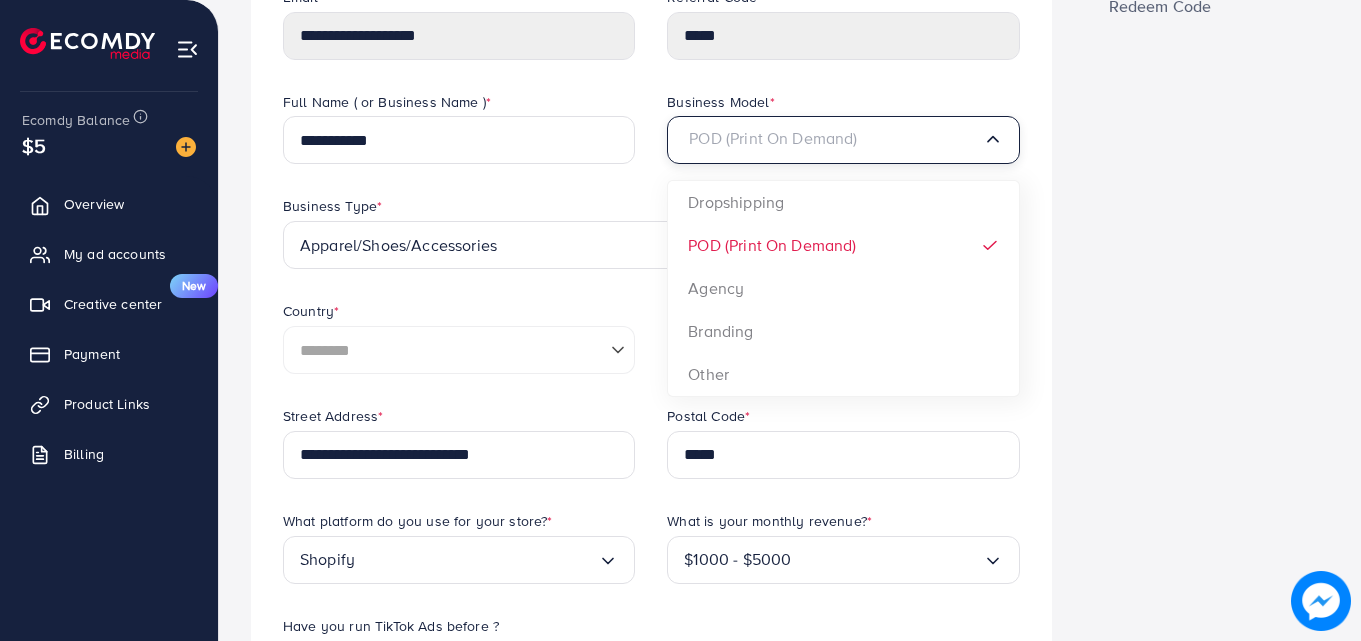 click at bounding box center [833, 140] 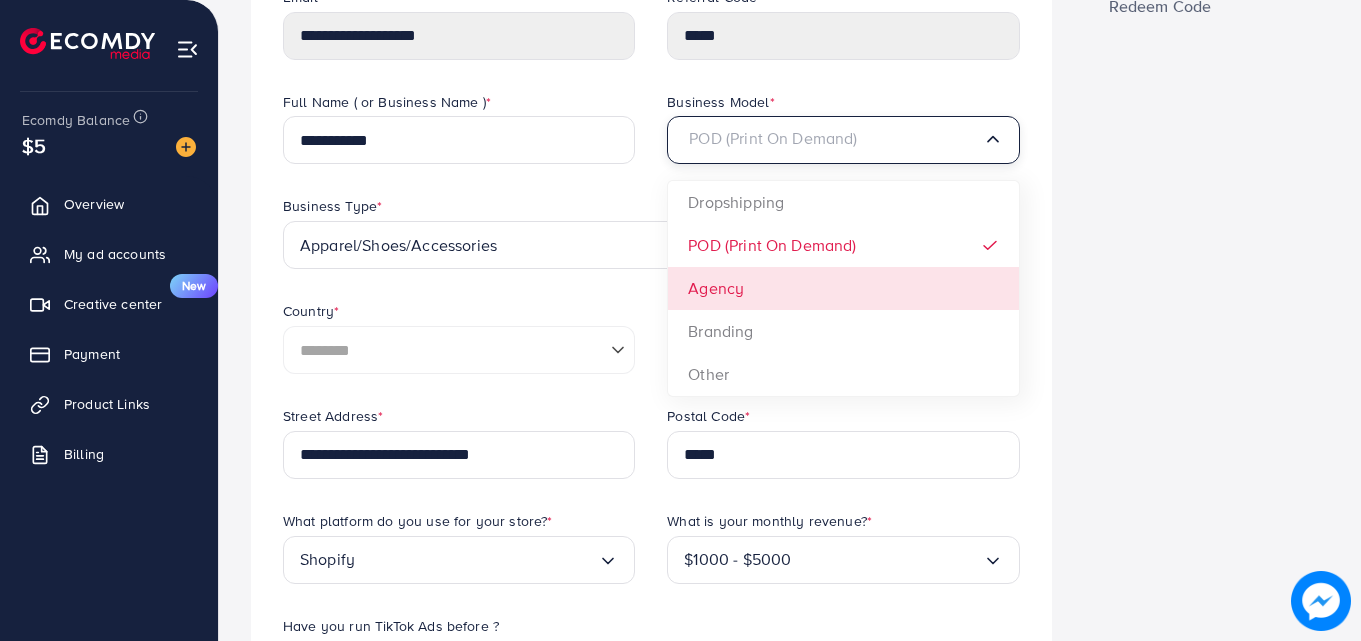 scroll, scrollTop: 314, scrollLeft: 0, axis: vertical 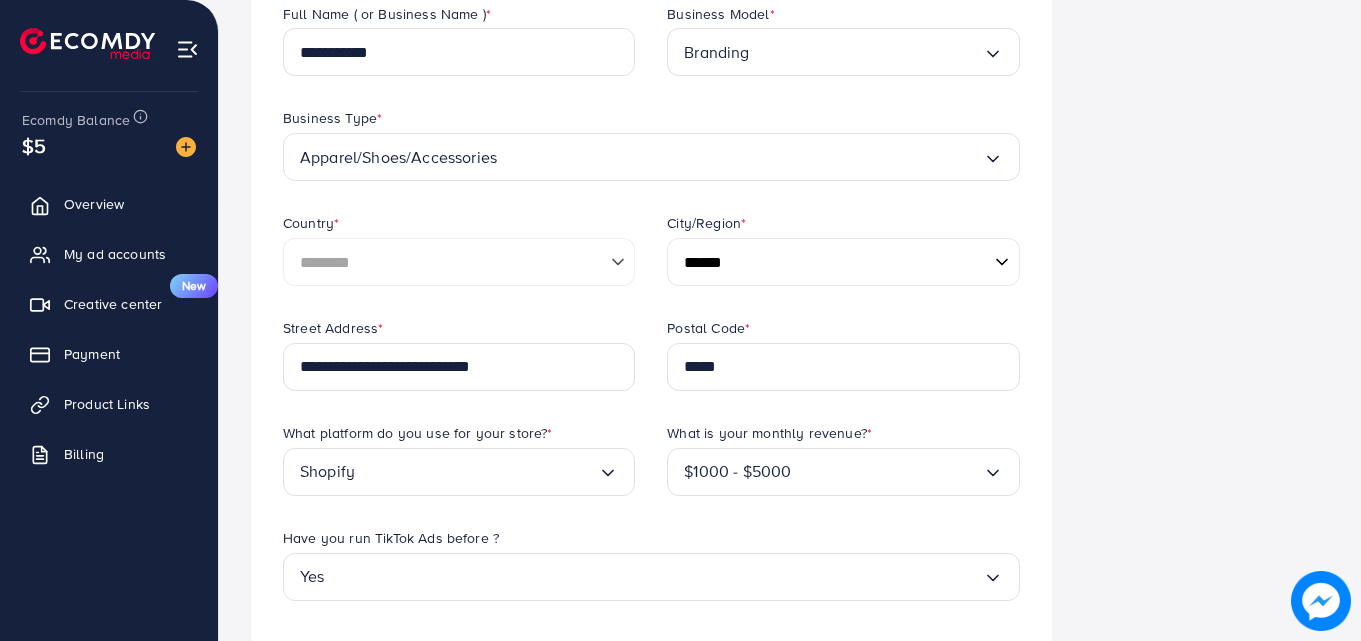 click on "**********" at bounding box center [651, 161] 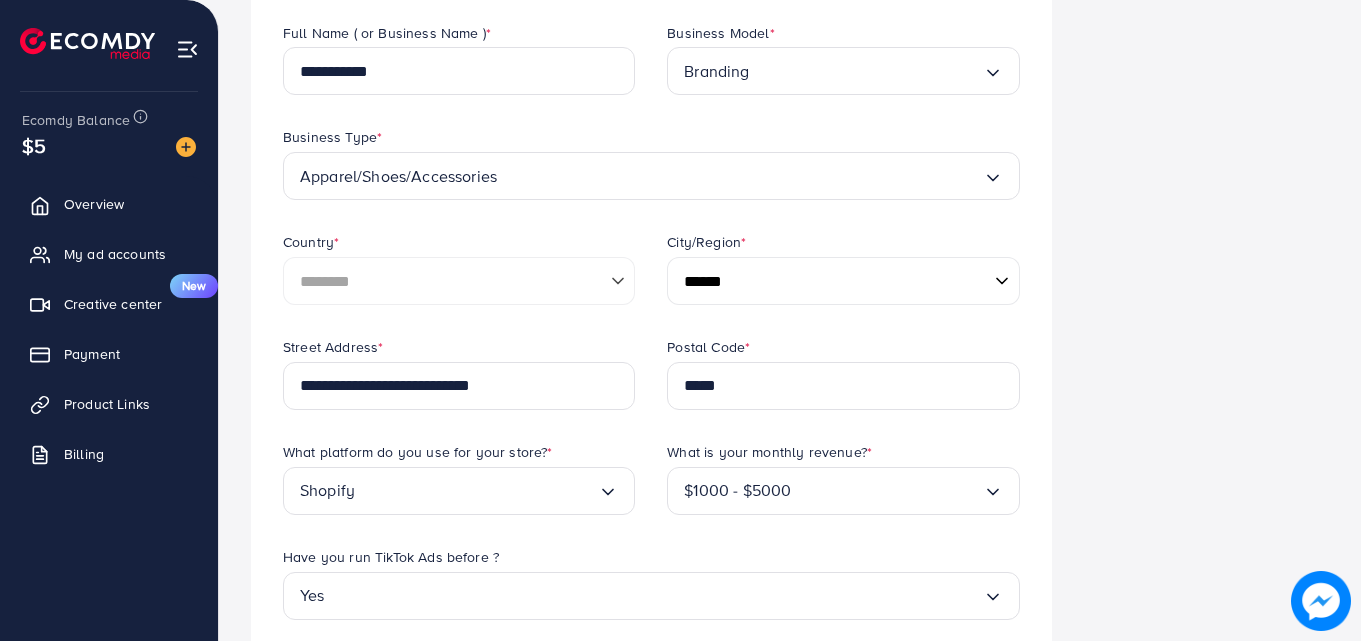 scroll, scrollTop: 308, scrollLeft: 0, axis: vertical 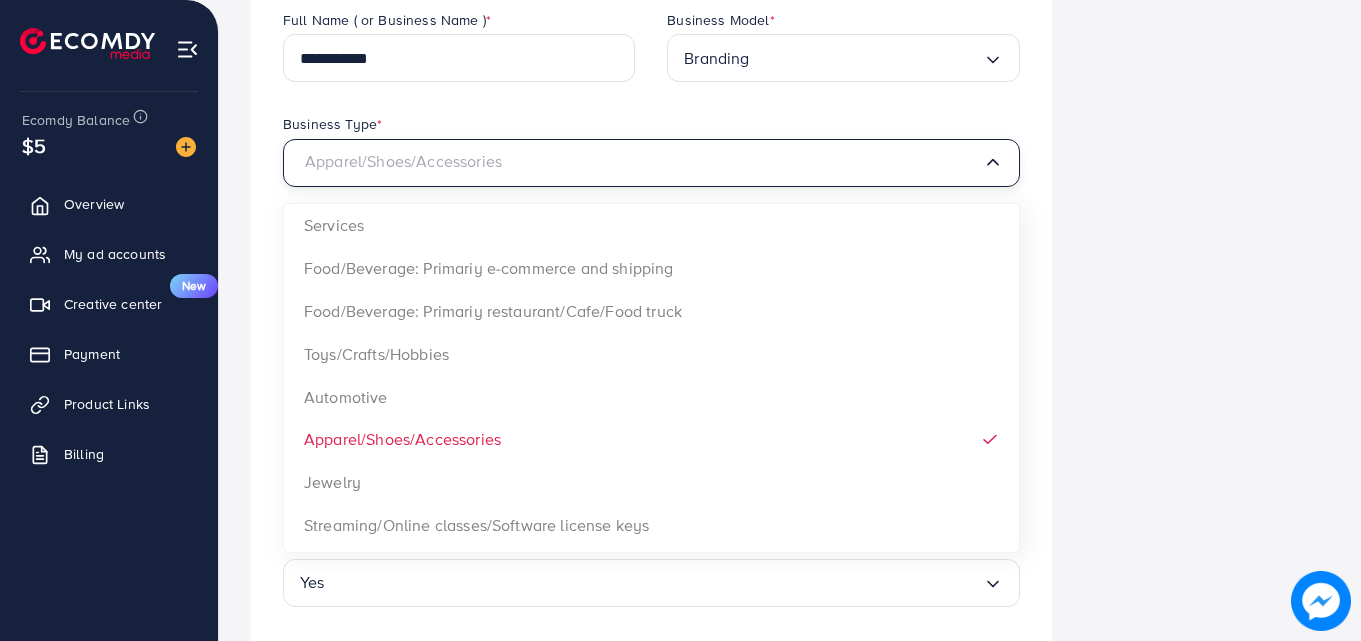 click at bounding box center [641, 163] 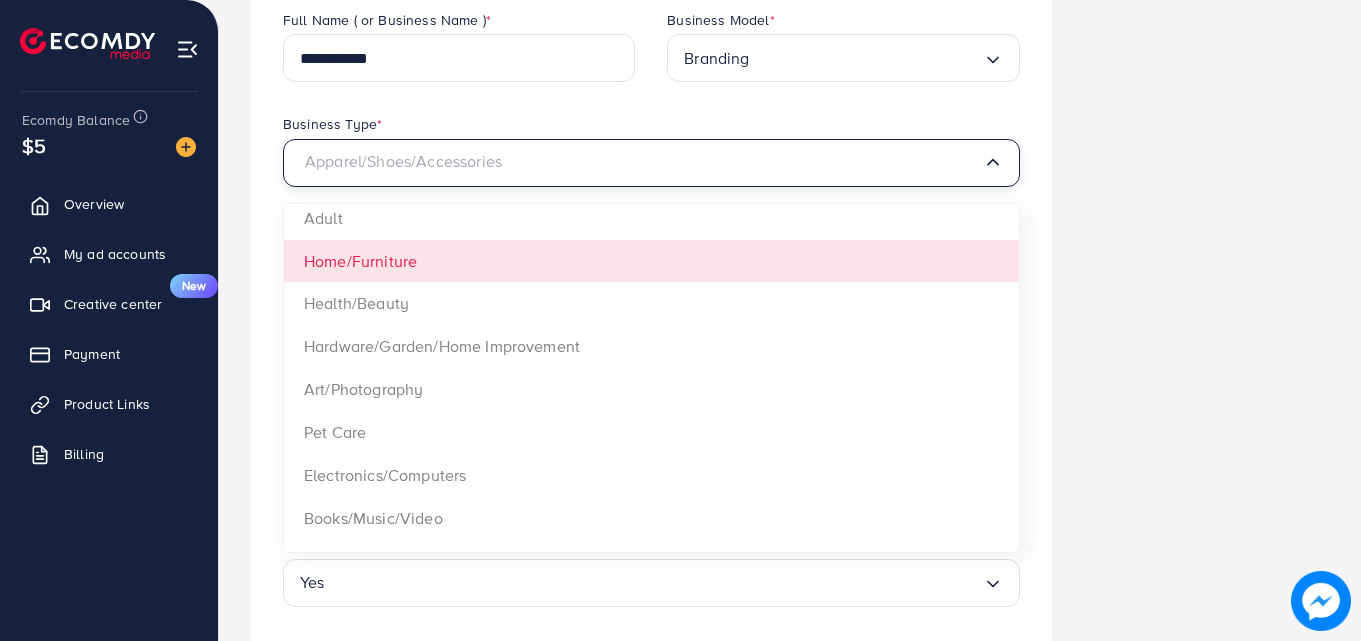 scroll, scrollTop: 463, scrollLeft: 0, axis: vertical 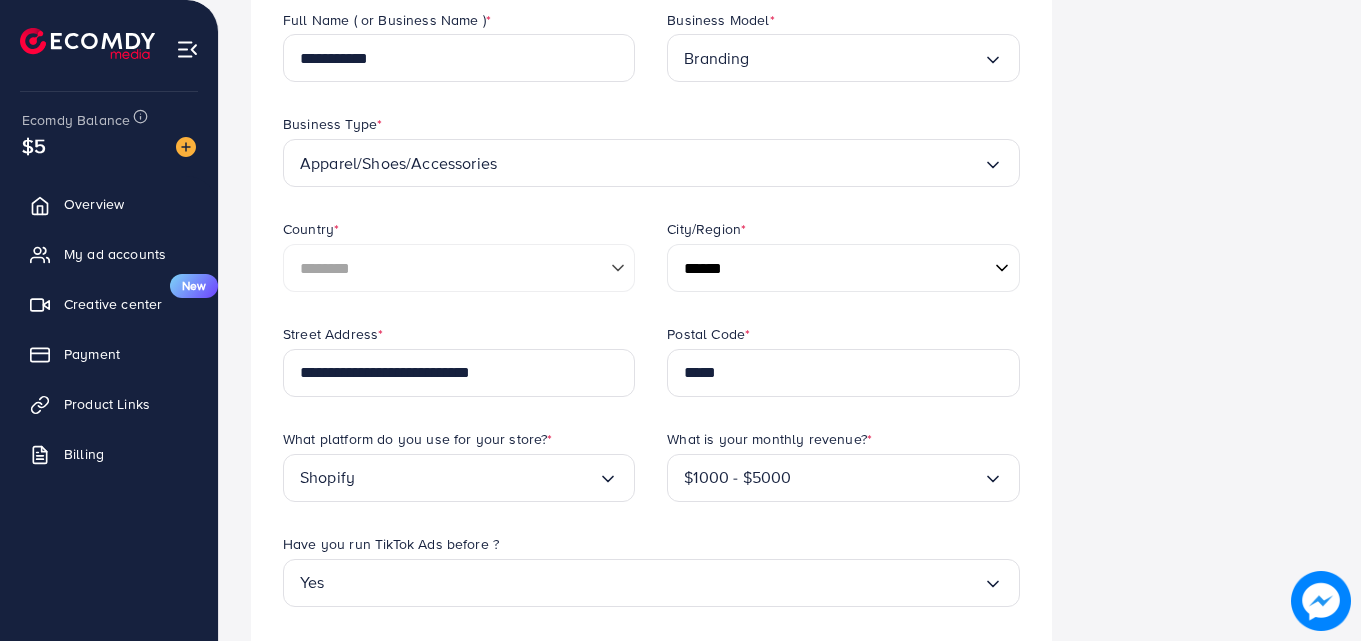 click on "Business Information Security Setting Redeem Code" at bounding box center (1207, 527) 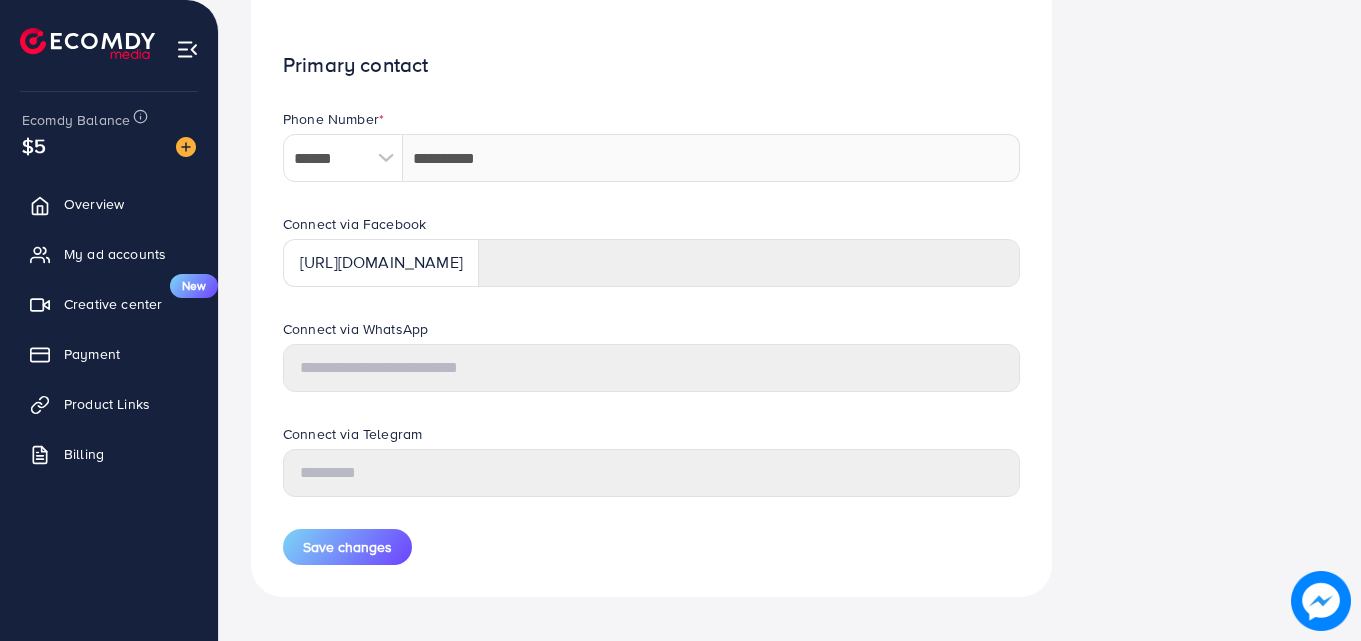 scroll, scrollTop: 938, scrollLeft: 0, axis: vertical 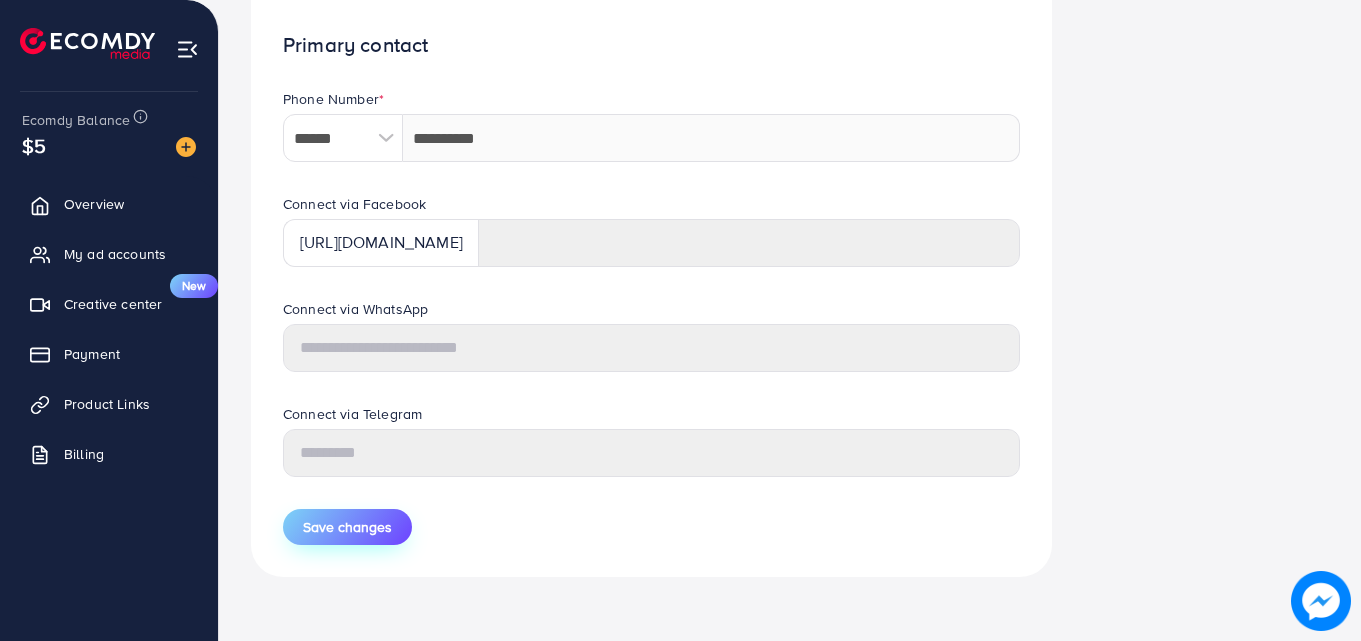 click on "Save changes" at bounding box center [347, 527] 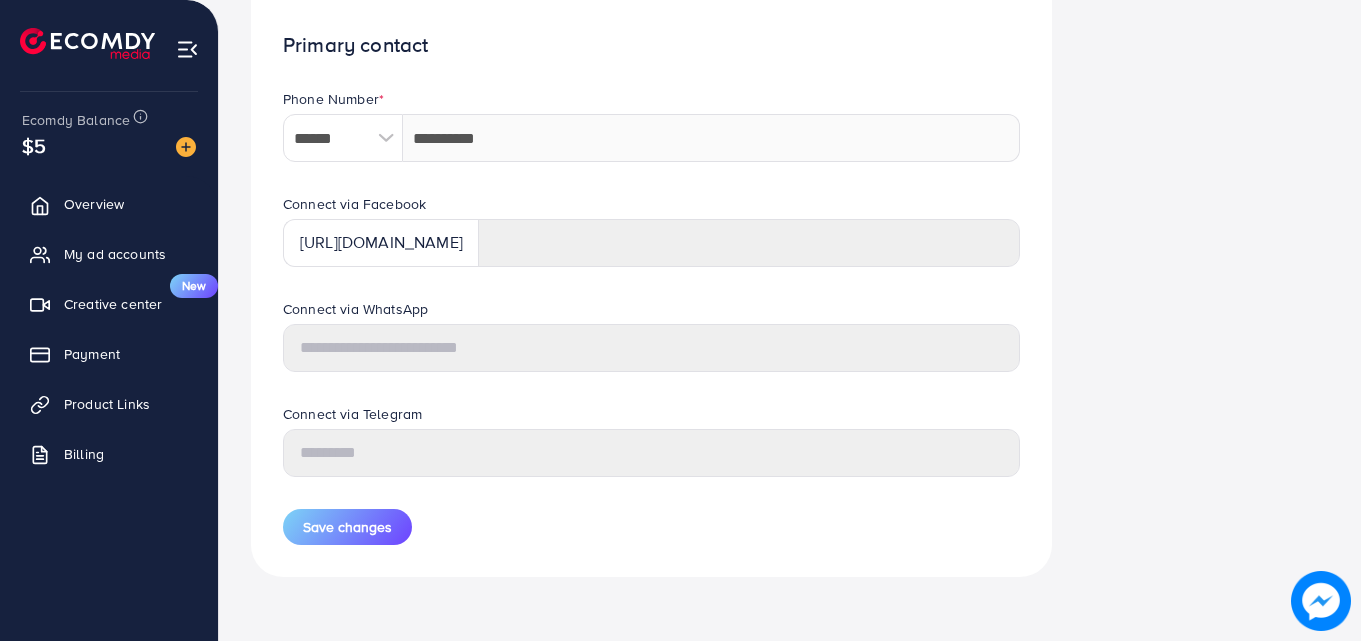 click on "Save changes" at bounding box center [651, 527] 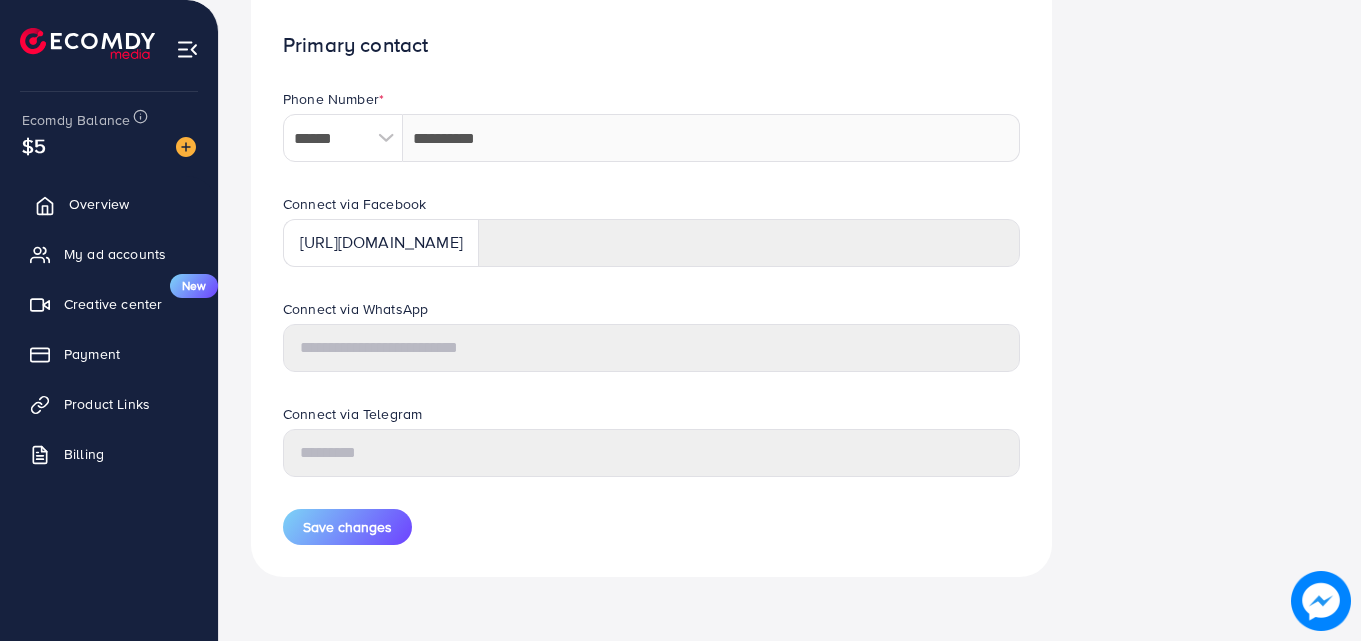click on "Overview" at bounding box center (99, 204) 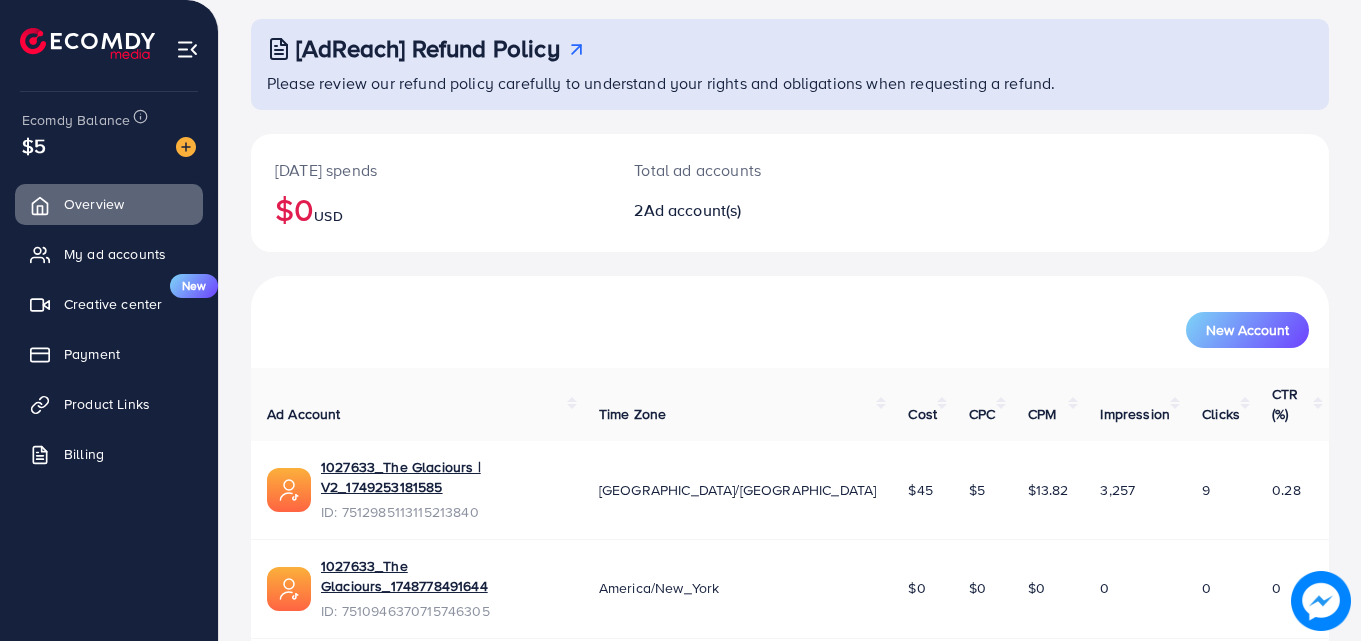 scroll, scrollTop: 126, scrollLeft: 0, axis: vertical 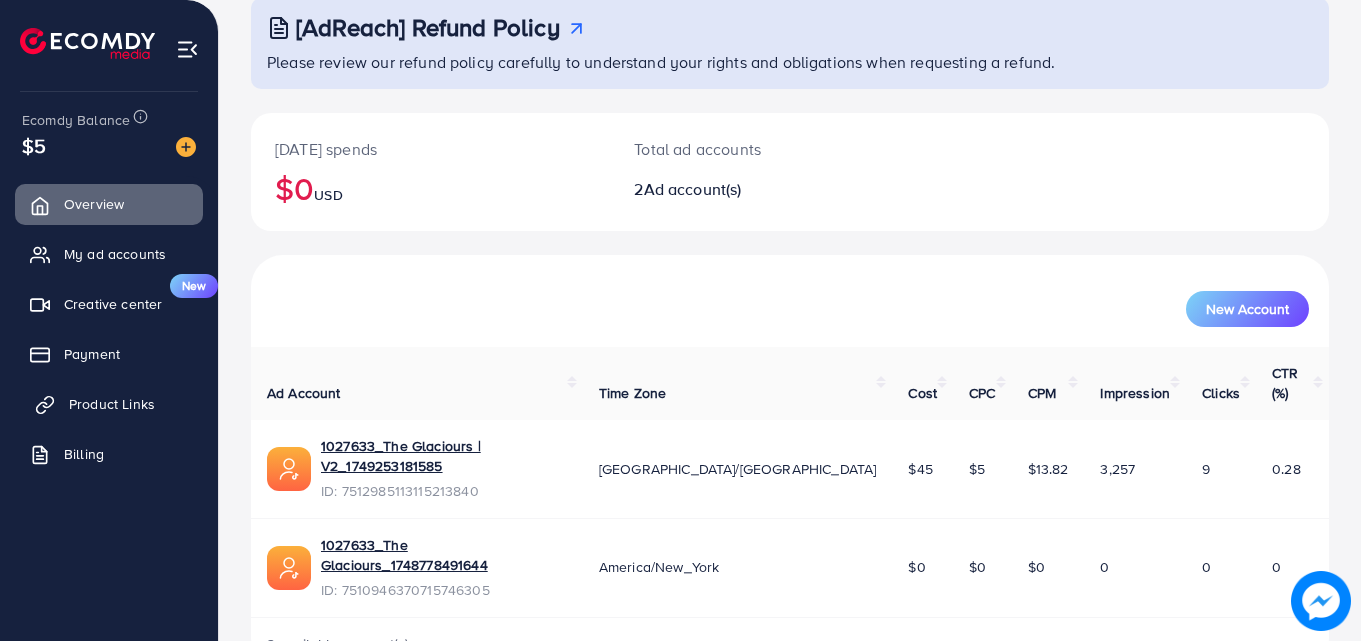 click on "Product Links" at bounding box center [112, 404] 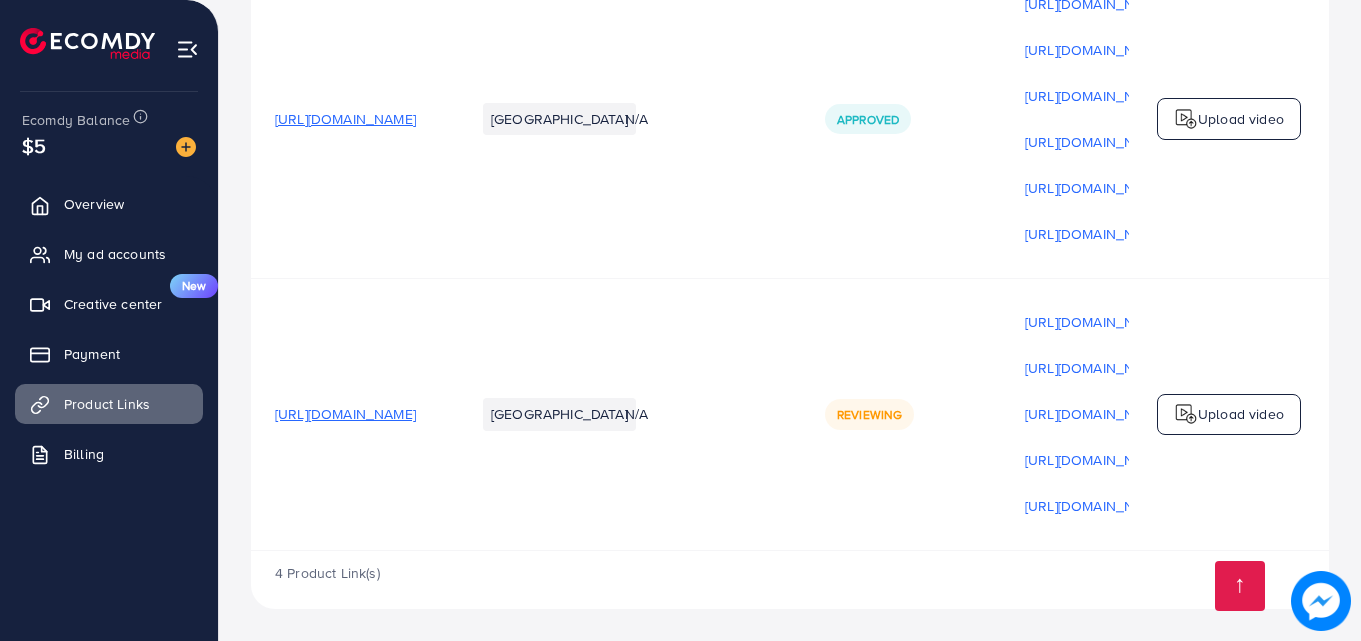 scroll, scrollTop: 571, scrollLeft: 0, axis: vertical 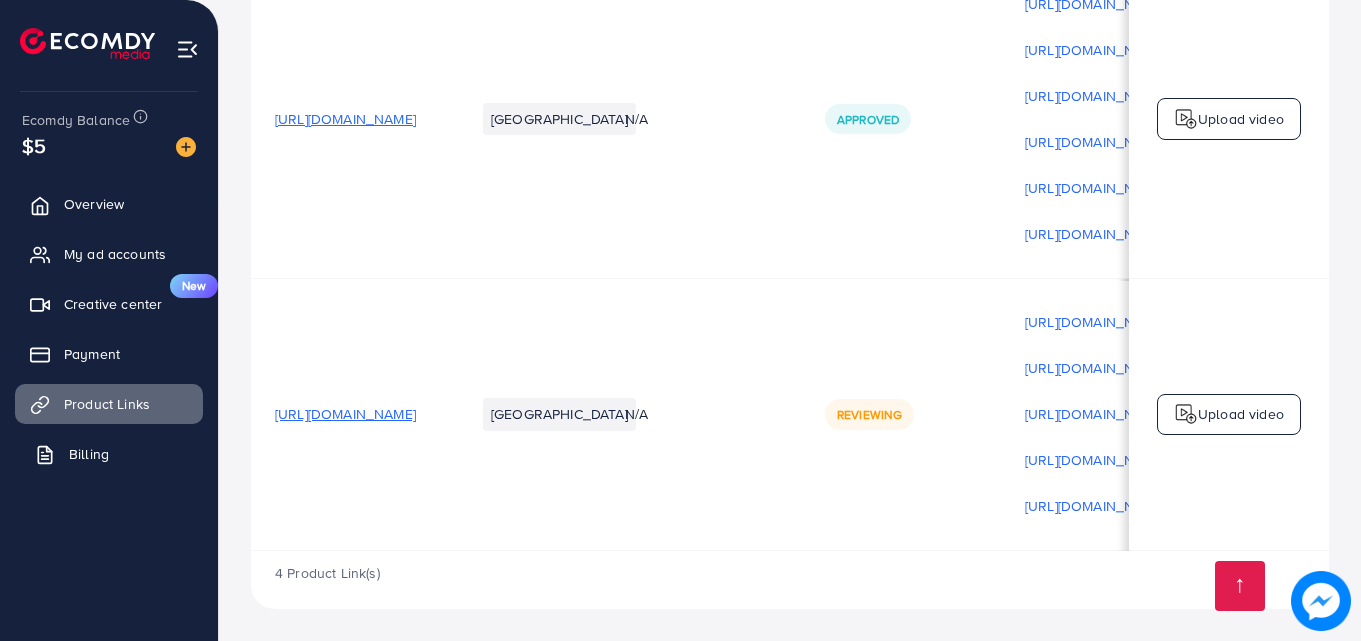 click on "Billing" at bounding box center (109, 454) 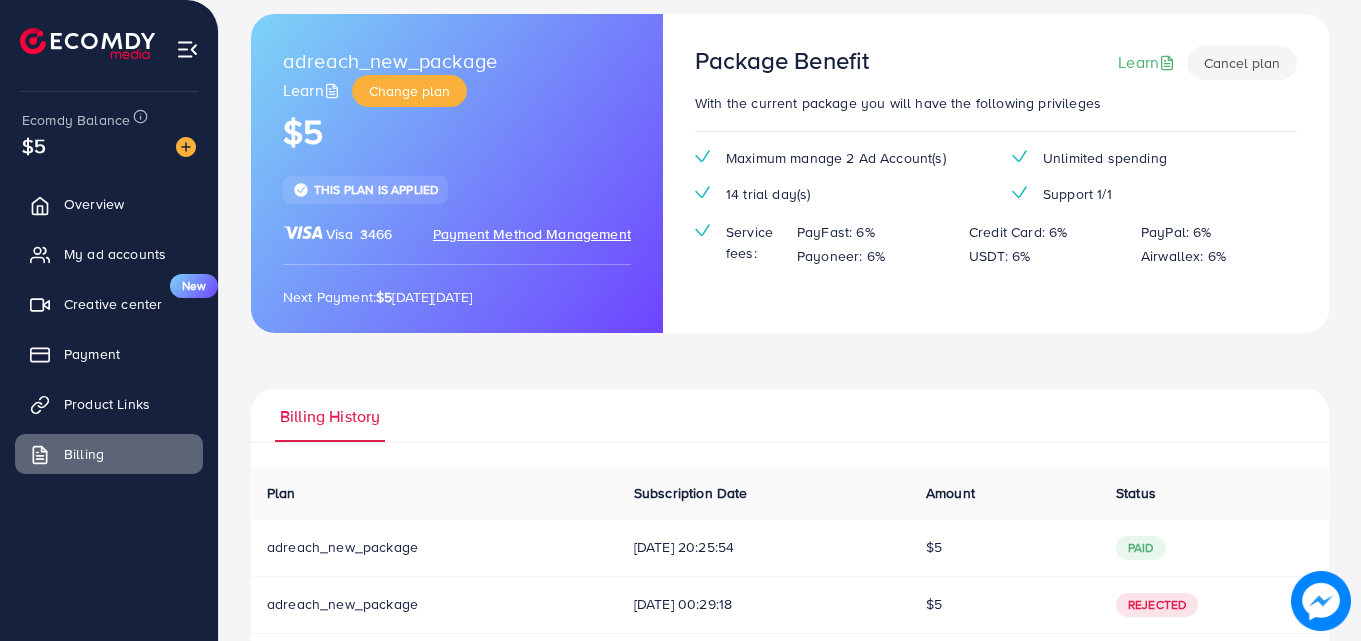 scroll, scrollTop: 80, scrollLeft: 0, axis: vertical 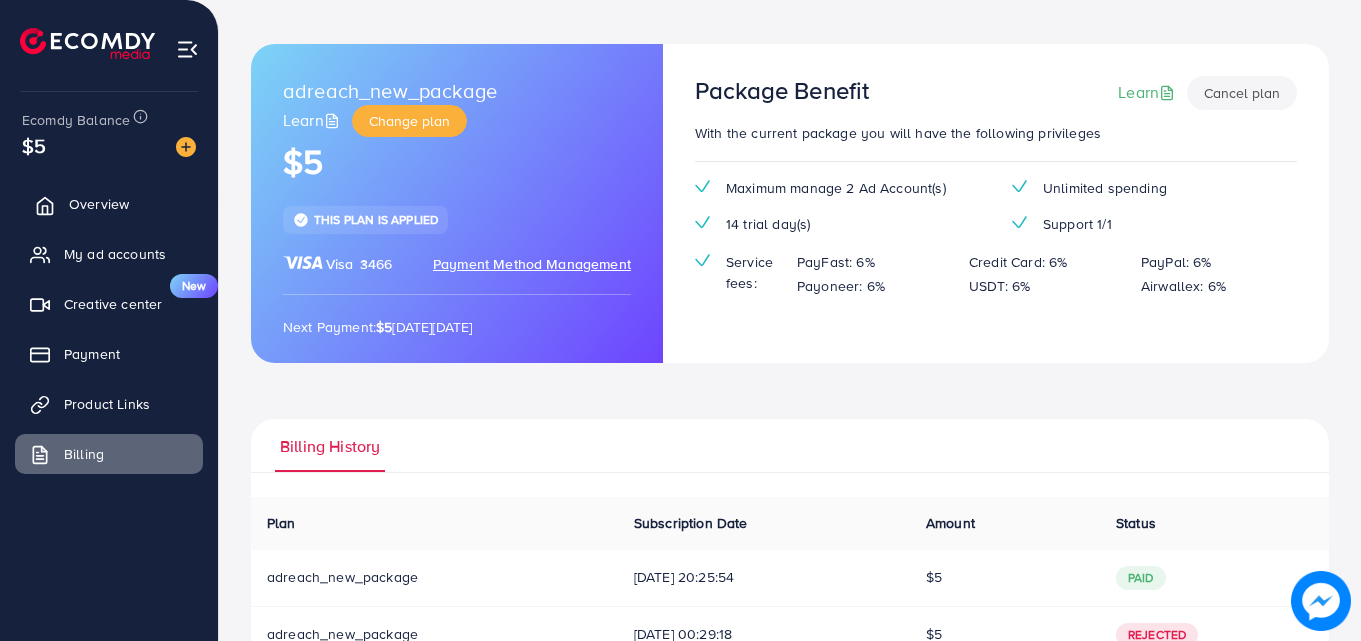 click on "Overview" at bounding box center [109, 204] 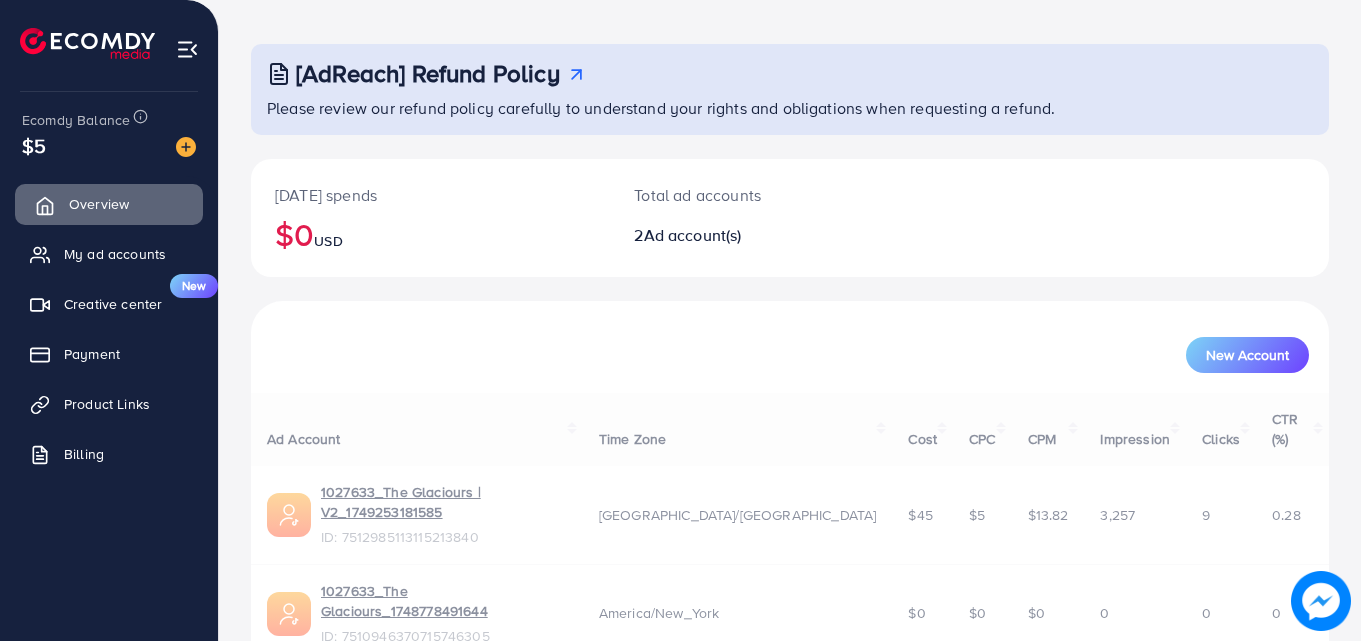 scroll, scrollTop: 0, scrollLeft: 0, axis: both 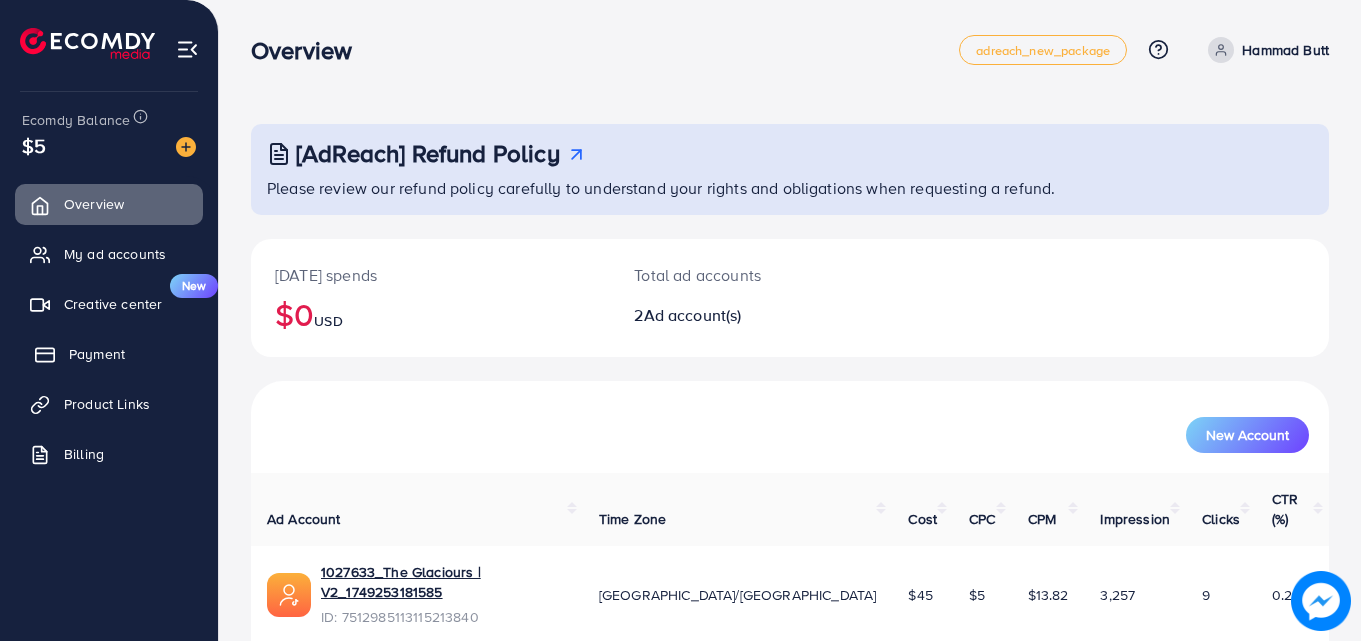 click on "Payment" at bounding box center [97, 354] 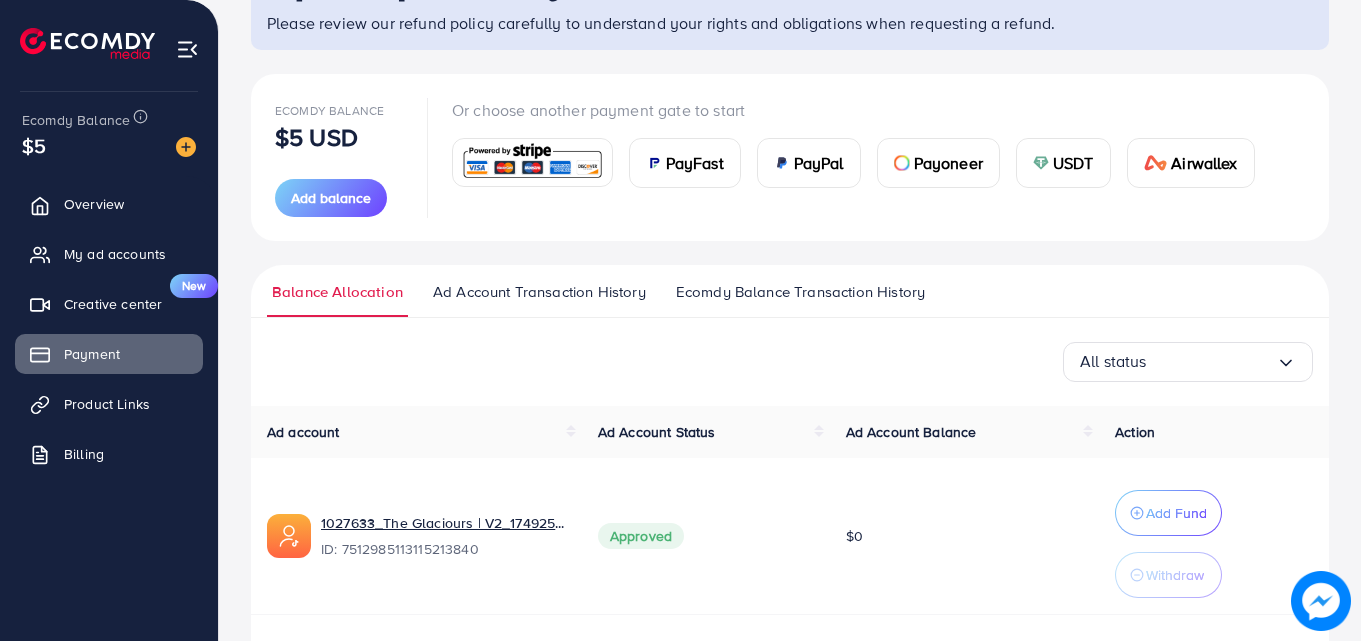 scroll, scrollTop: 162, scrollLeft: 0, axis: vertical 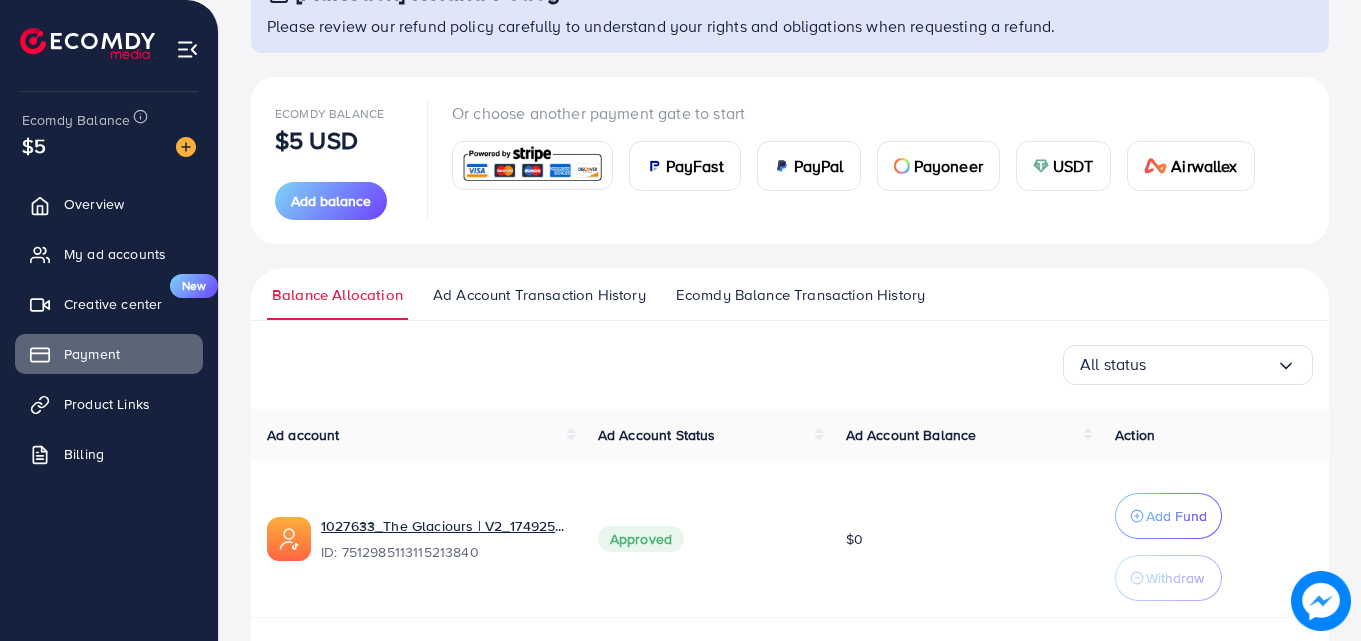 click on "Ad Account Transaction History" at bounding box center [539, 295] 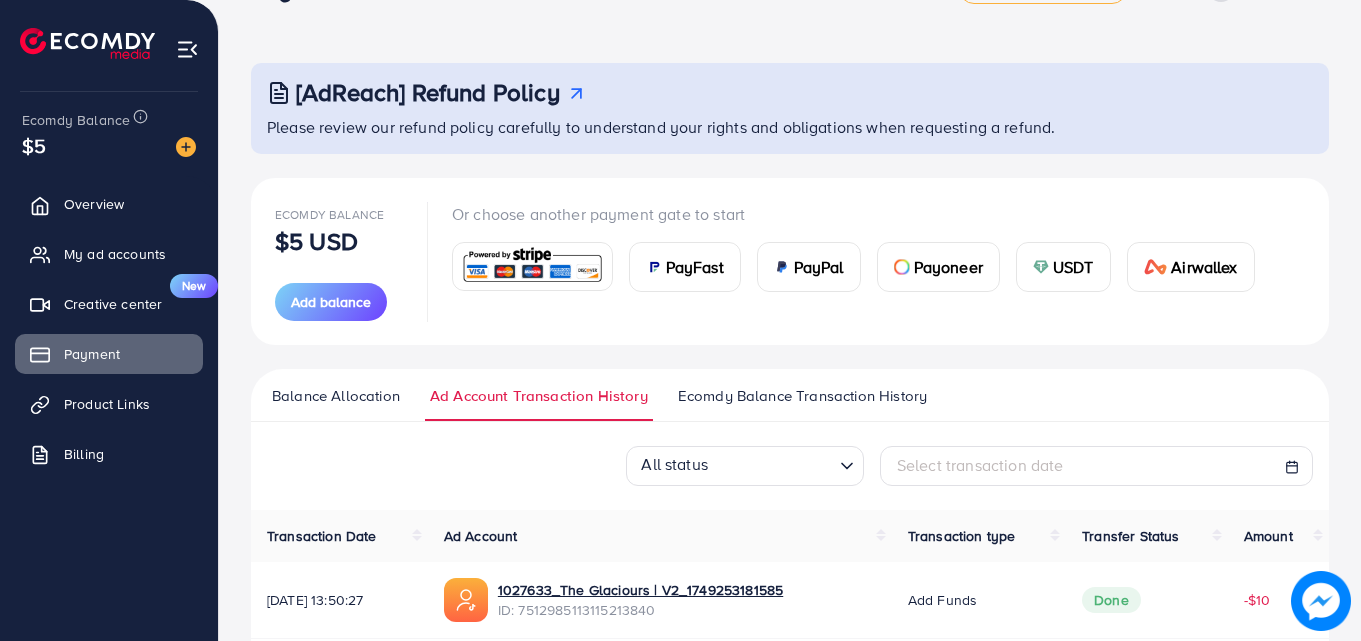 scroll, scrollTop: 297, scrollLeft: 0, axis: vertical 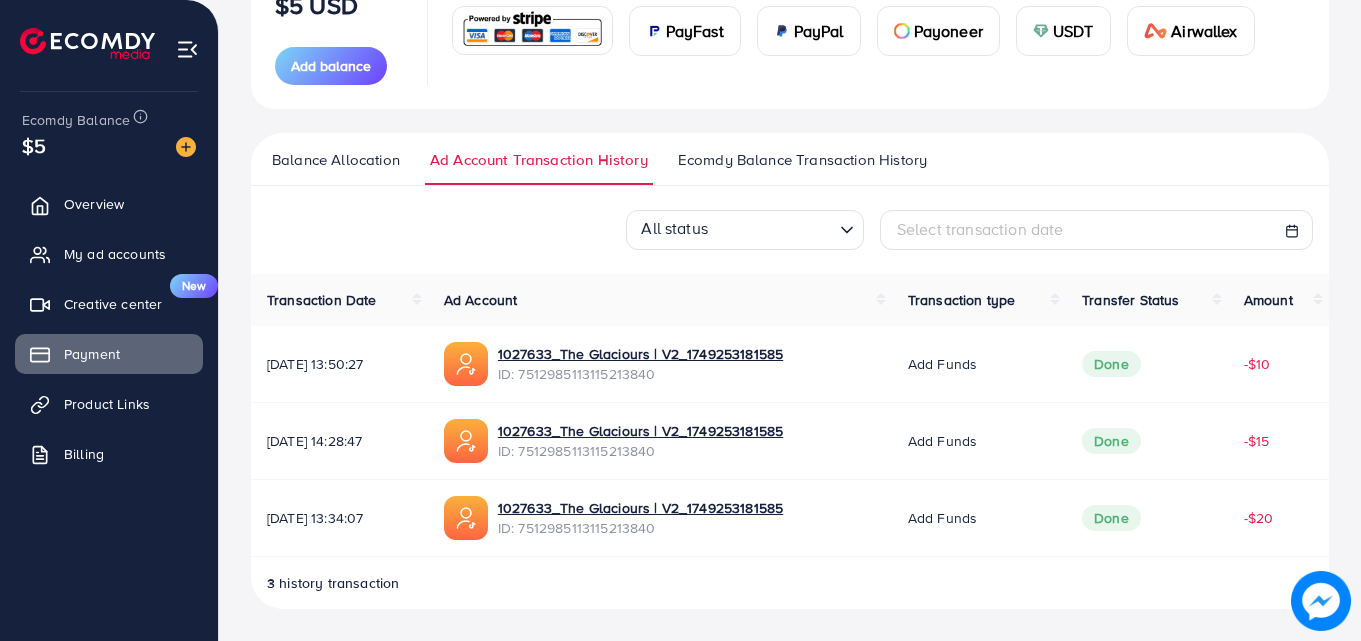 click on "Ecomdy Balance Transaction History" at bounding box center [802, 160] 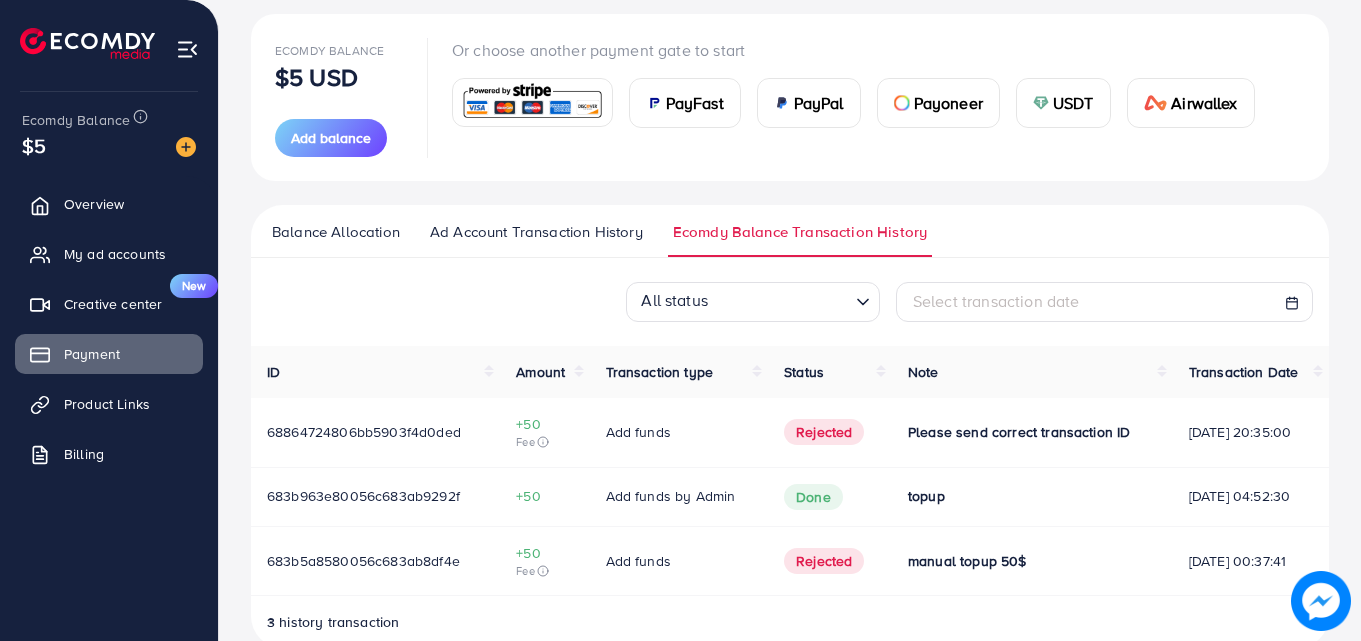 scroll, scrollTop: 264, scrollLeft: 0, axis: vertical 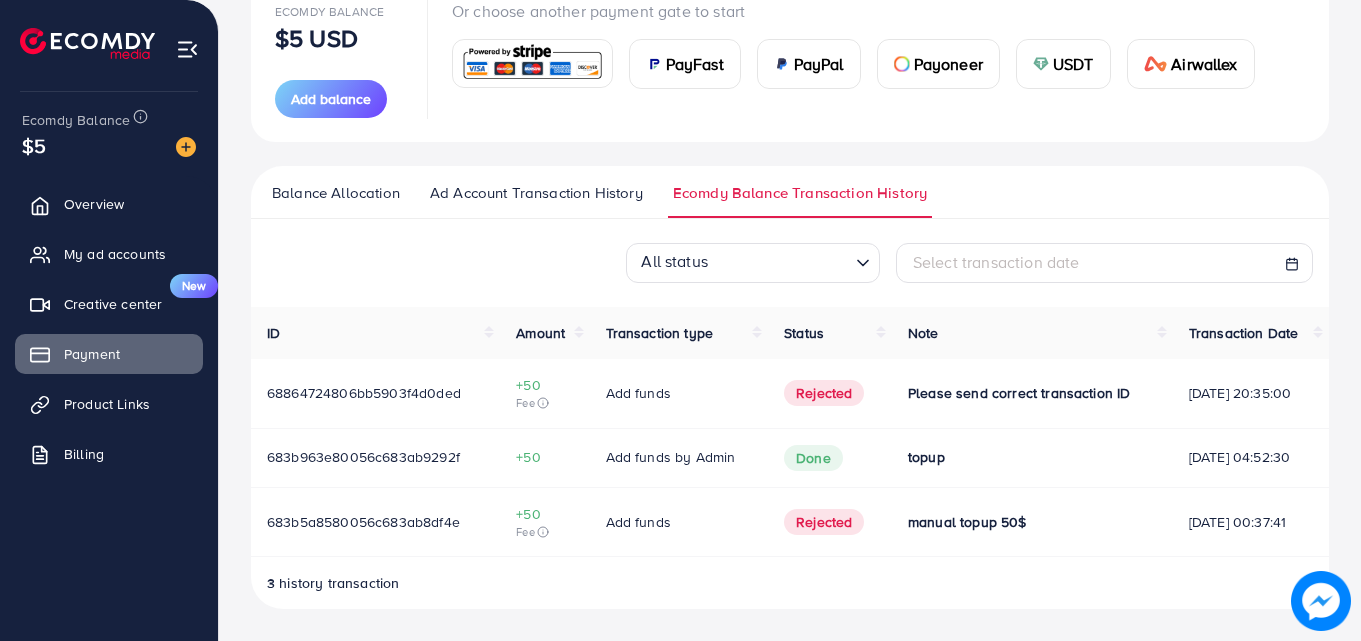 drag, startPoint x: 611, startPoint y: 385, endPoint x: 692, endPoint y: 373, distance: 81.88406 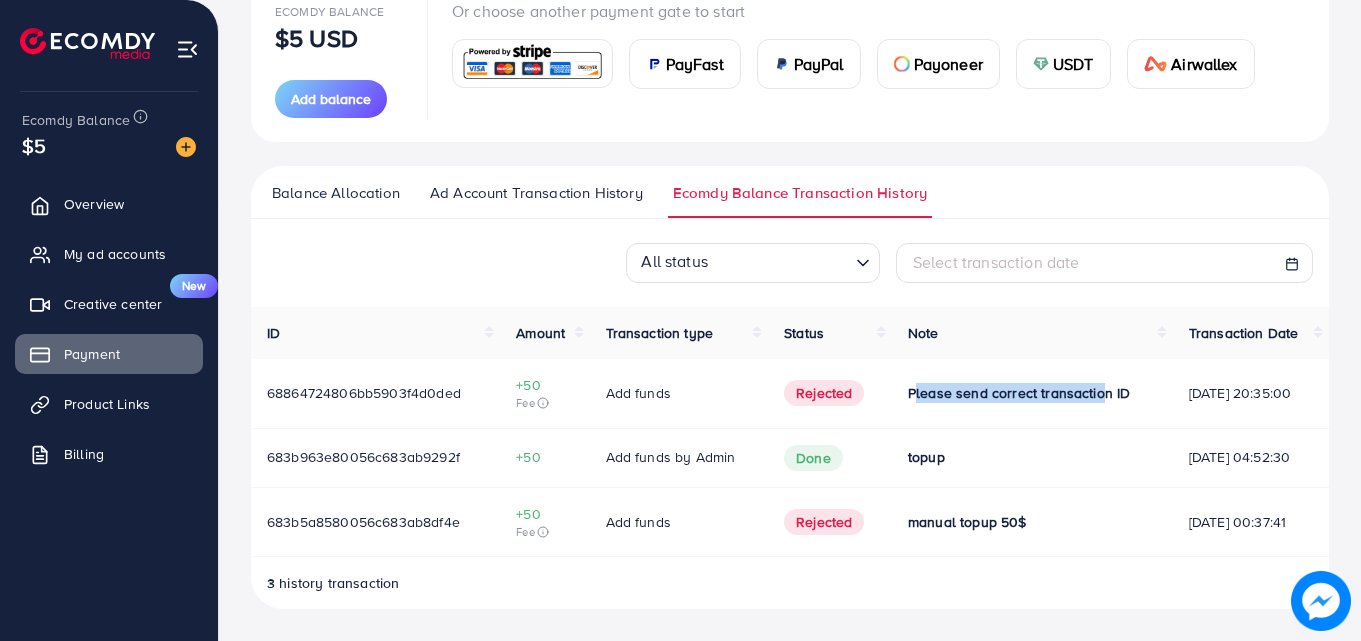 drag, startPoint x: 898, startPoint y: 392, endPoint x: 1087, endPoint y: 367, distance: 190.64627 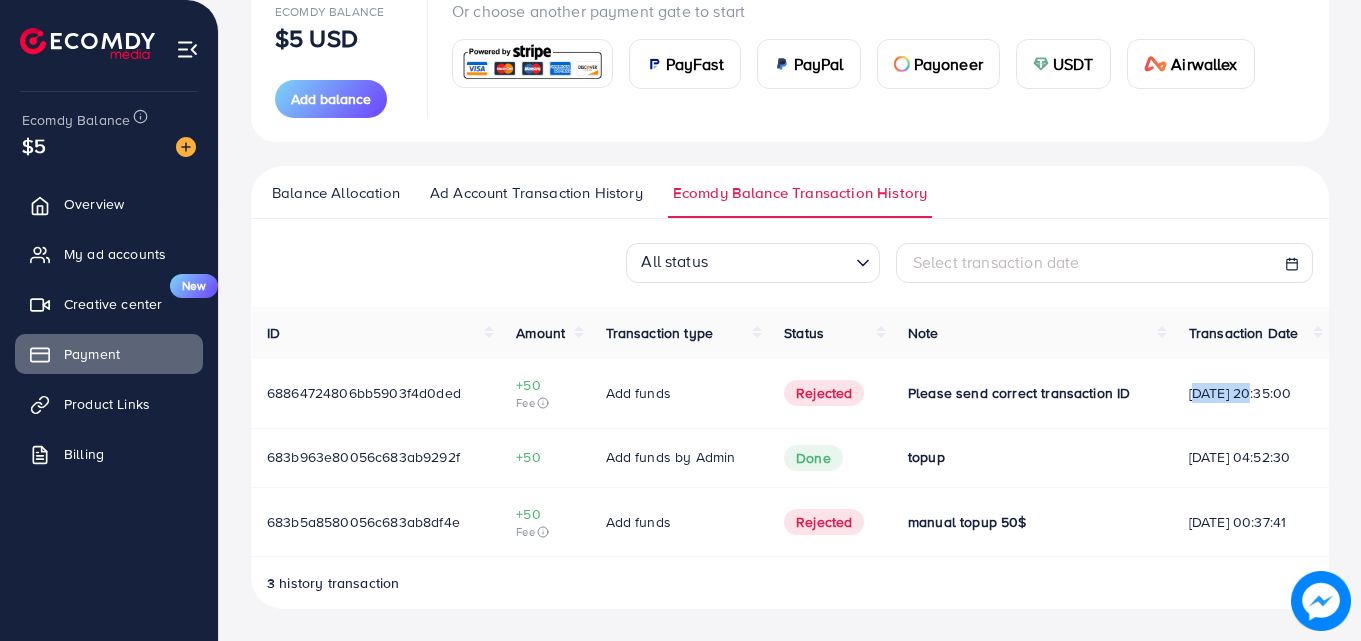 drag, startPoint x: 1170, startPoint y: 389, endPoint x: 1228, endPoint y: 392, distance: 58.077534 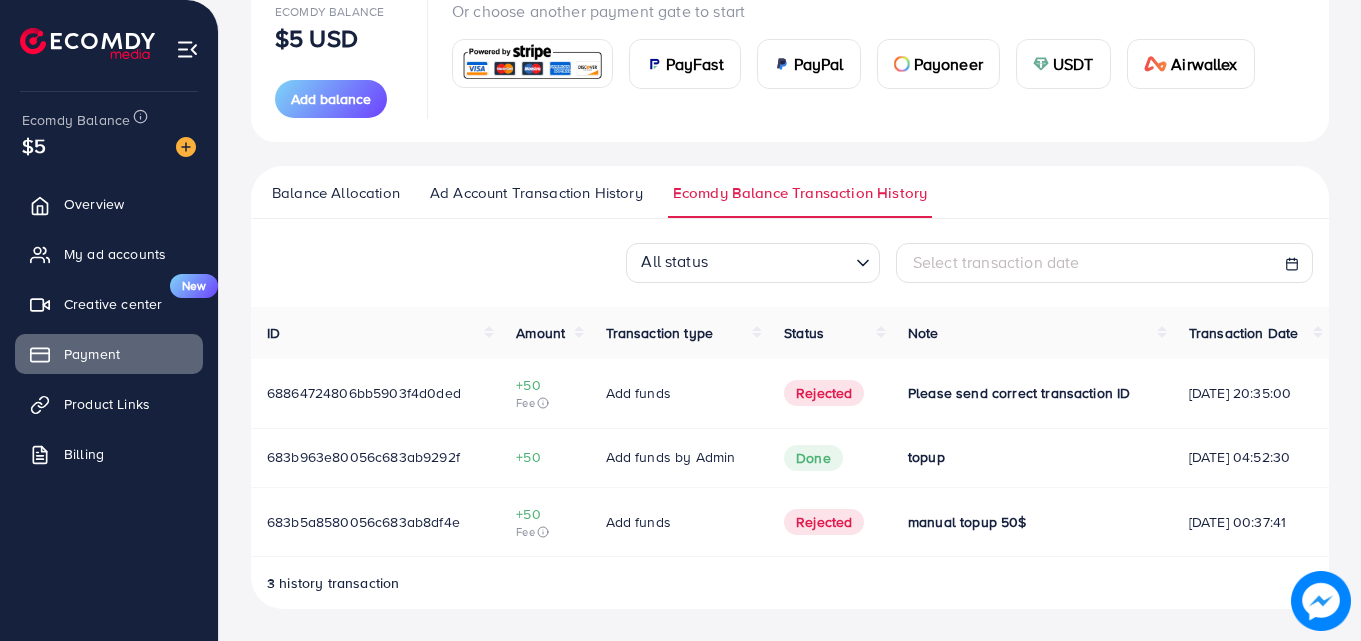 click on "Balance Allocation" at bounding box center [336, 193] 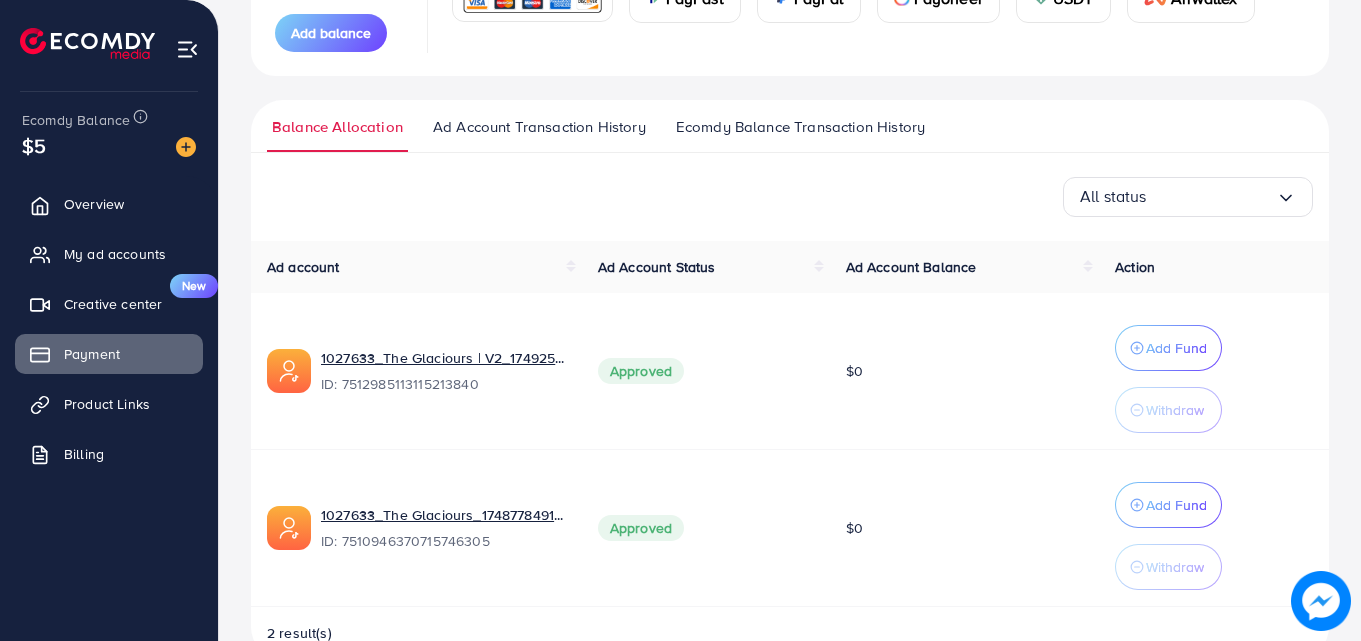 scroll, scrollTop: 329, scrollLeft: 0, axis: vertical 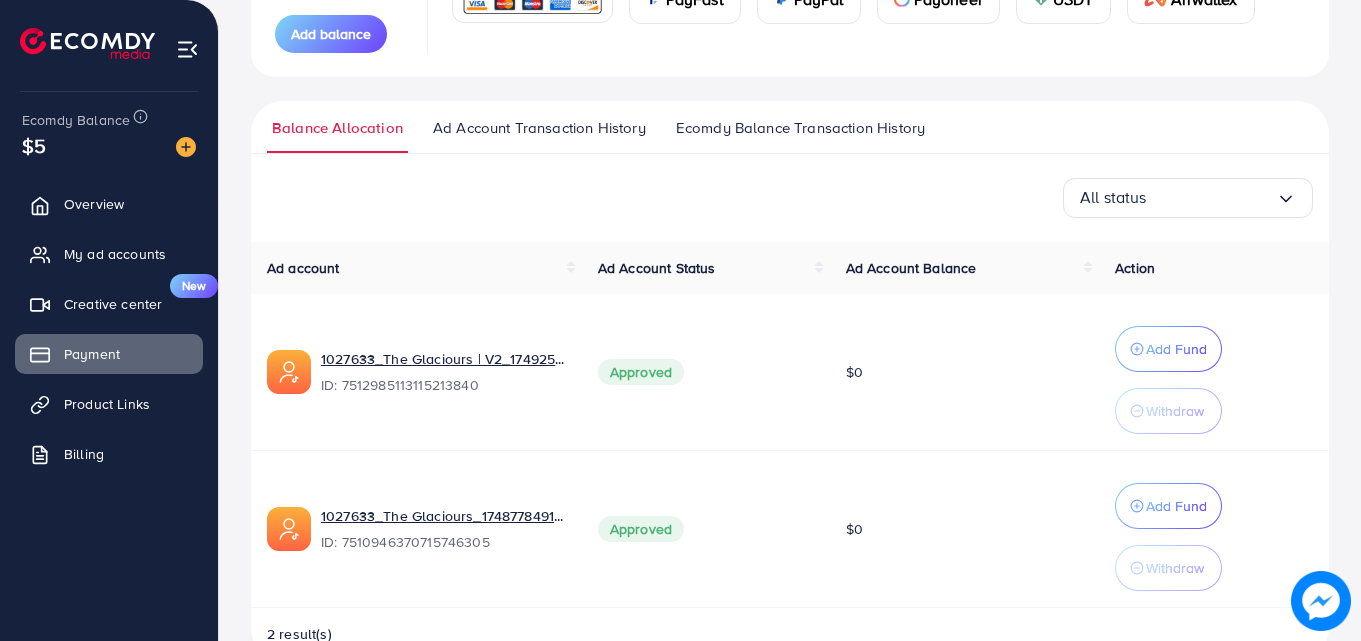 click on "Ad Account Transaction History" at bounding box center [539, 128] 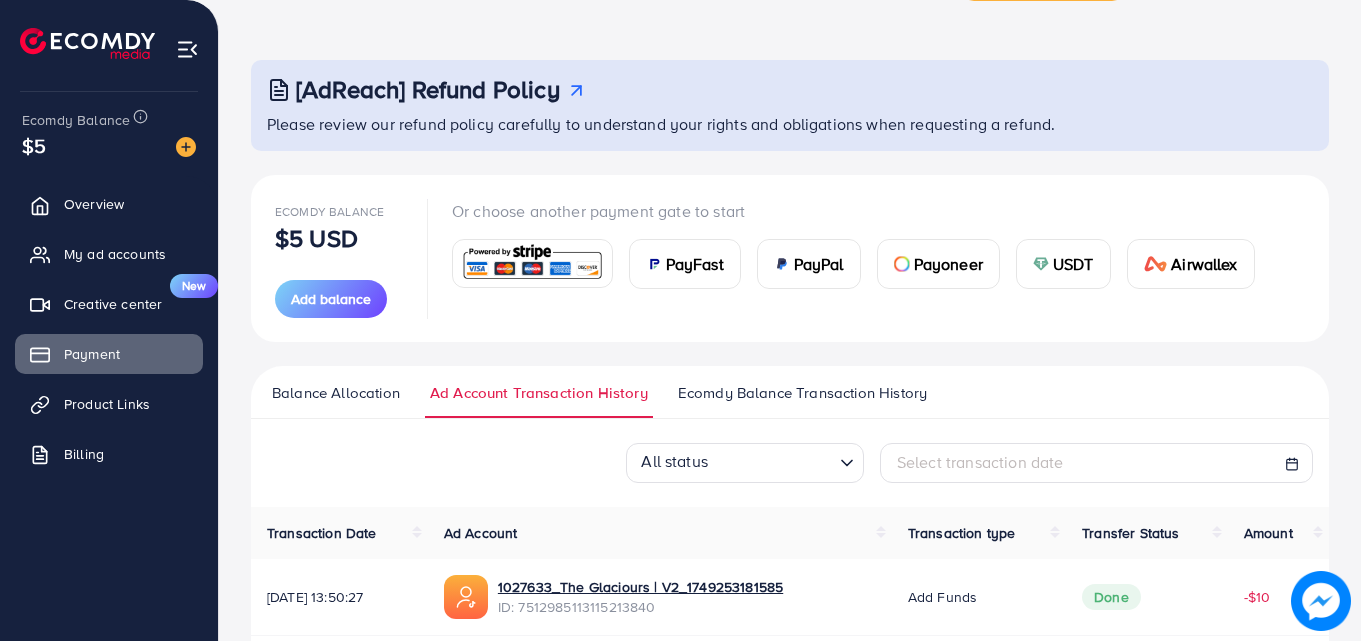 scroll, scrollTop: 297, scrollLeft: 0, axis: vertical 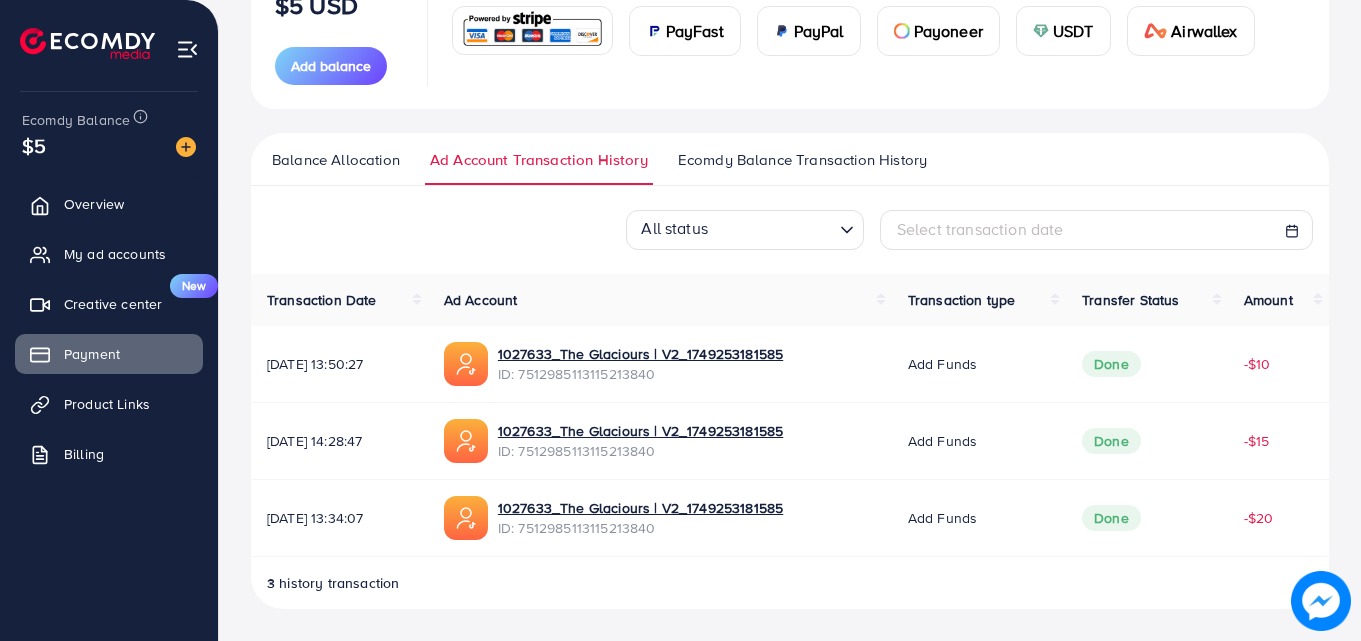click on "Ecomdy Balance Transaction History" at bounding box center (802, 160) 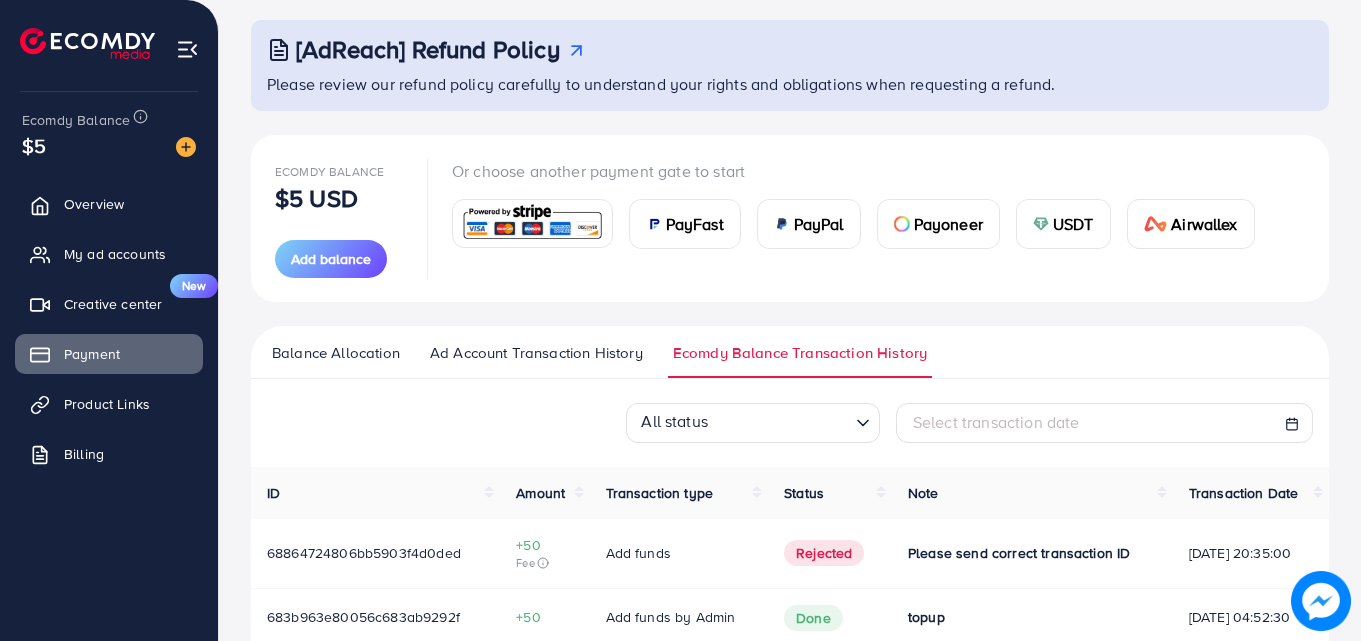 scroll, scrollTop: 264, scrollLeft: 0, axis: vertical 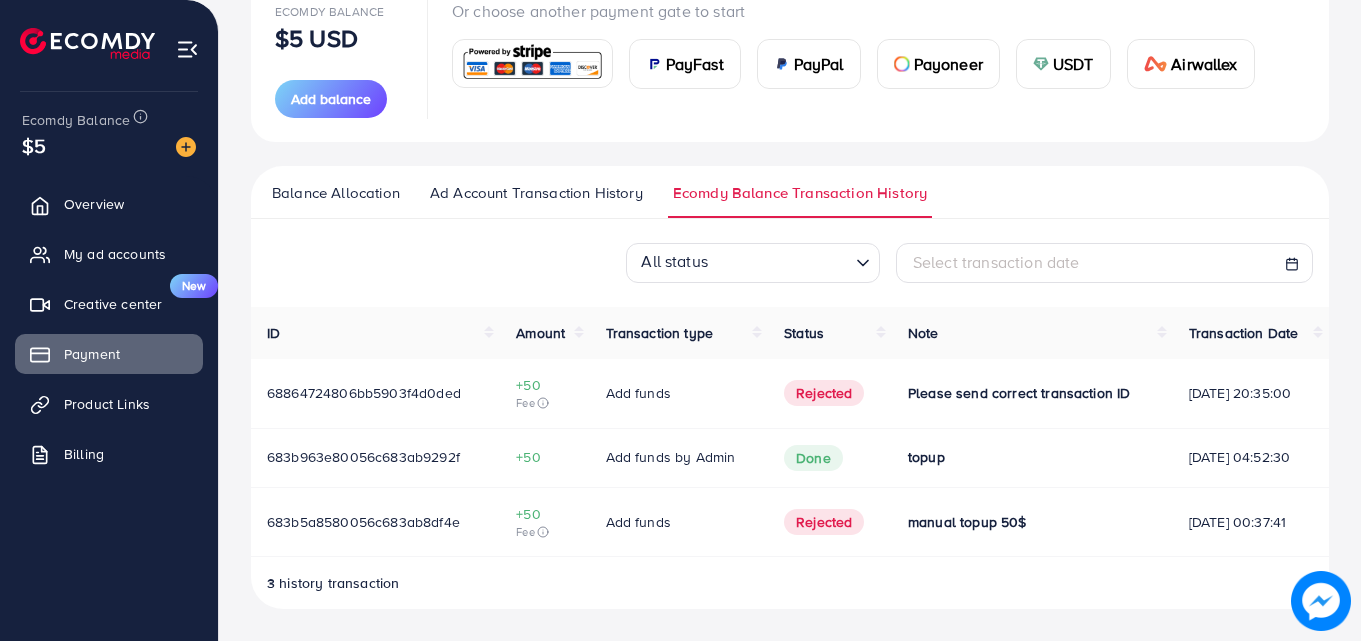 click on "Rejected" at bounding box center [824, 393] 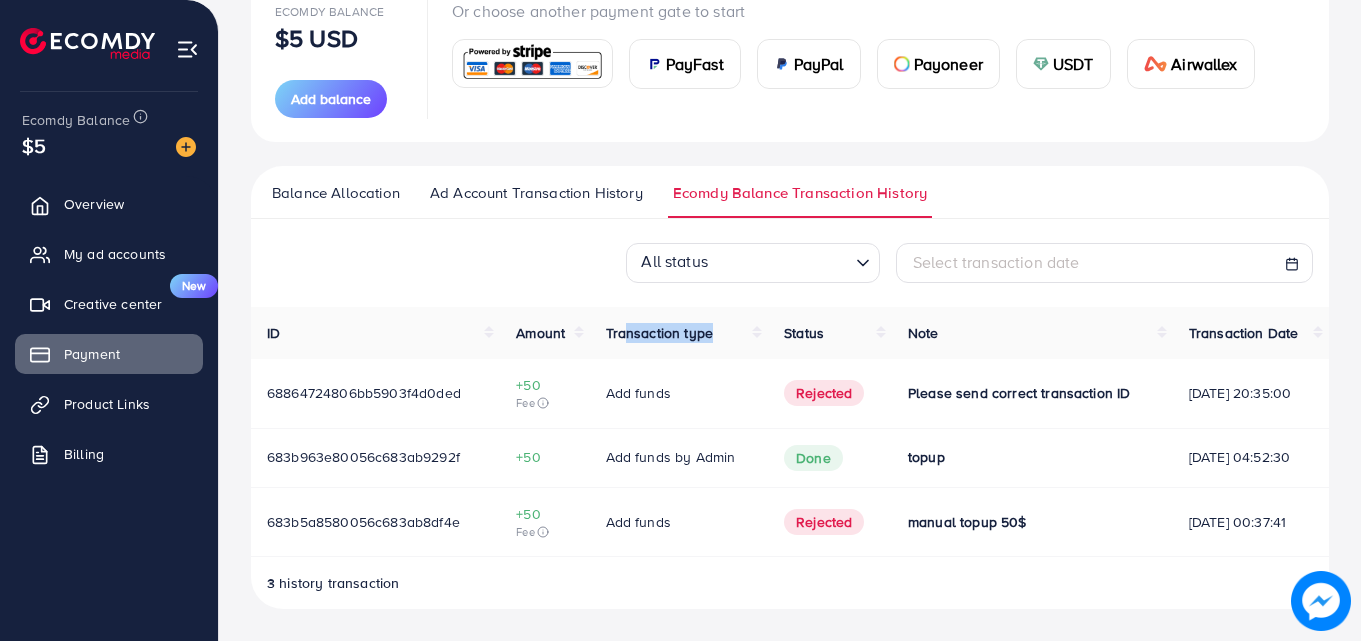 drag, startPoint x: 622, startPoint y: 331, endPoint x: 721, endPoint y: 333, distance: 99.0202 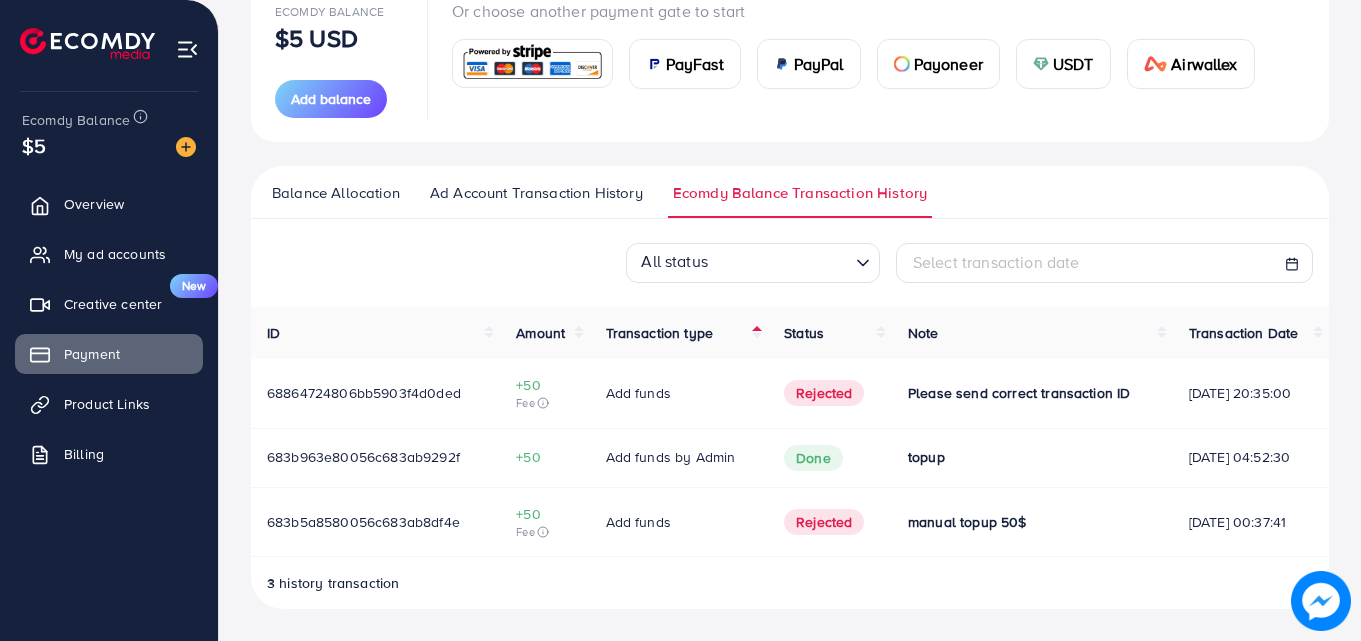 click on "All status
Loading...     Select transaction date               ID Amount Transaction type Status Note Transaction Date Download Invoice            68864724806bb5903f4d0ded  +50  Fee   Add funds   Rejected  Please send correct transaction ID [DATE] 20:35:00         683b963e80056c683ab9292f  +50  Add funds by Admin   Done  topup [DATE] 04:52:30      683b5a8580056c683ab8df4e  +50  Fee   Add funds   Rejected  manual  topup 50$ [DATE] 00:37:41            3 history transaction  Ecomdy Media  Business Number  202113175W   [STREET_ADDRESS]   [PHONE_NUMBER]   [EMAIL_ADDRESS][DOMAIN_NAME]   Invoice   N/A   DATE   Invalid Date   Due   On Receipt   balance due   USD $0   BILL TO      Zip code:    (+)      Description   Rate   qty   Amount   Top up TikTok Agency Ad Account   $0   1   $0   subtotal   $0   Service charge   $0    fee   $0   Tax   $0   Total Amount   $0   balance due   USD $0     Ecomdy Media  Business Number  202113175W   [GEOGRAPHIC_DATA]" at bounding box center (790, 426) 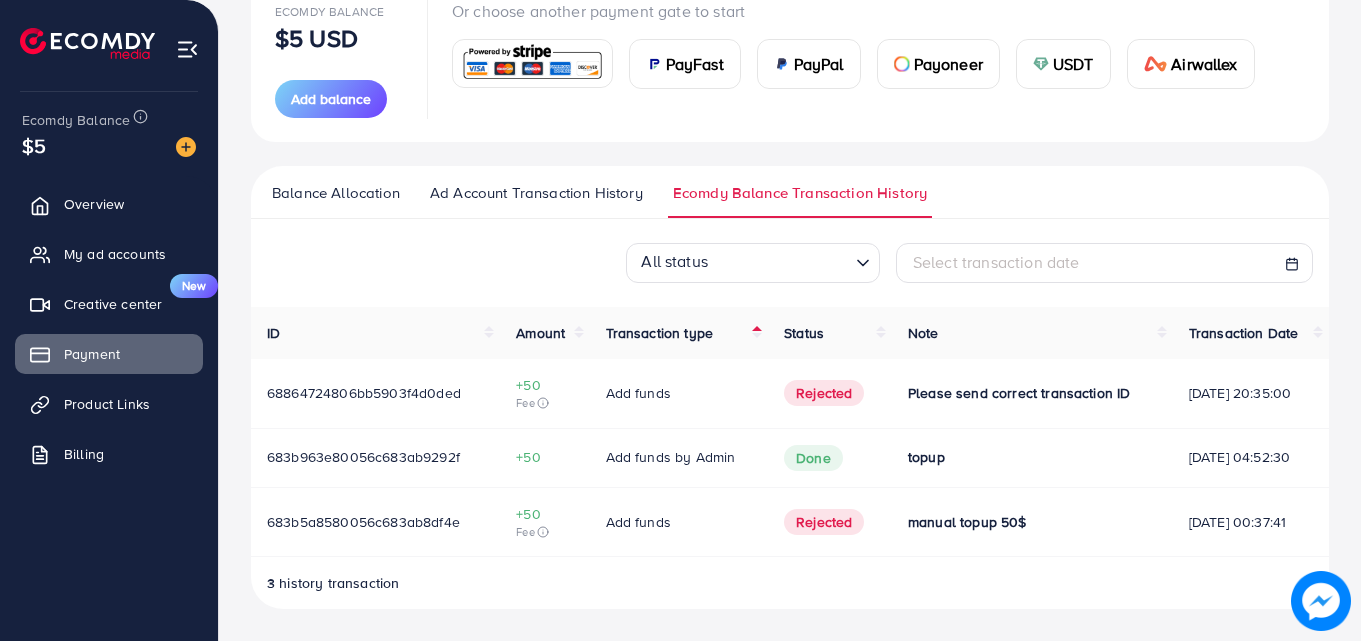 click at bounding box center (781, 263) 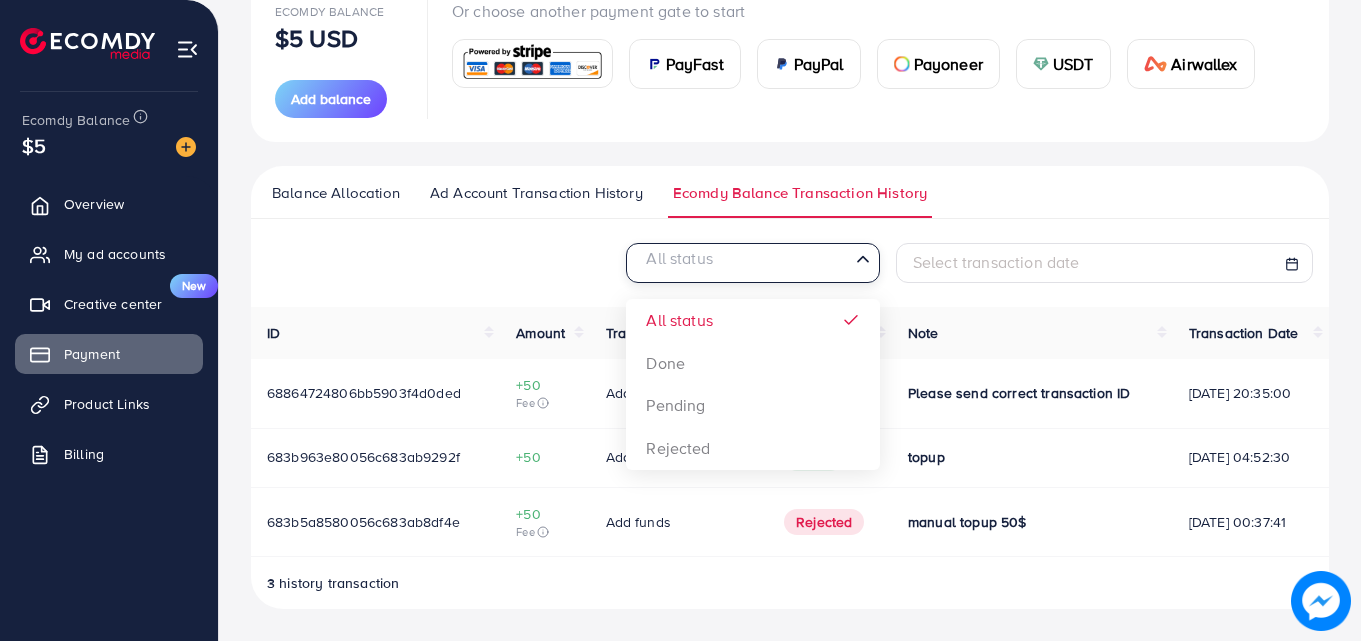 click at bounding box center (741, 263) 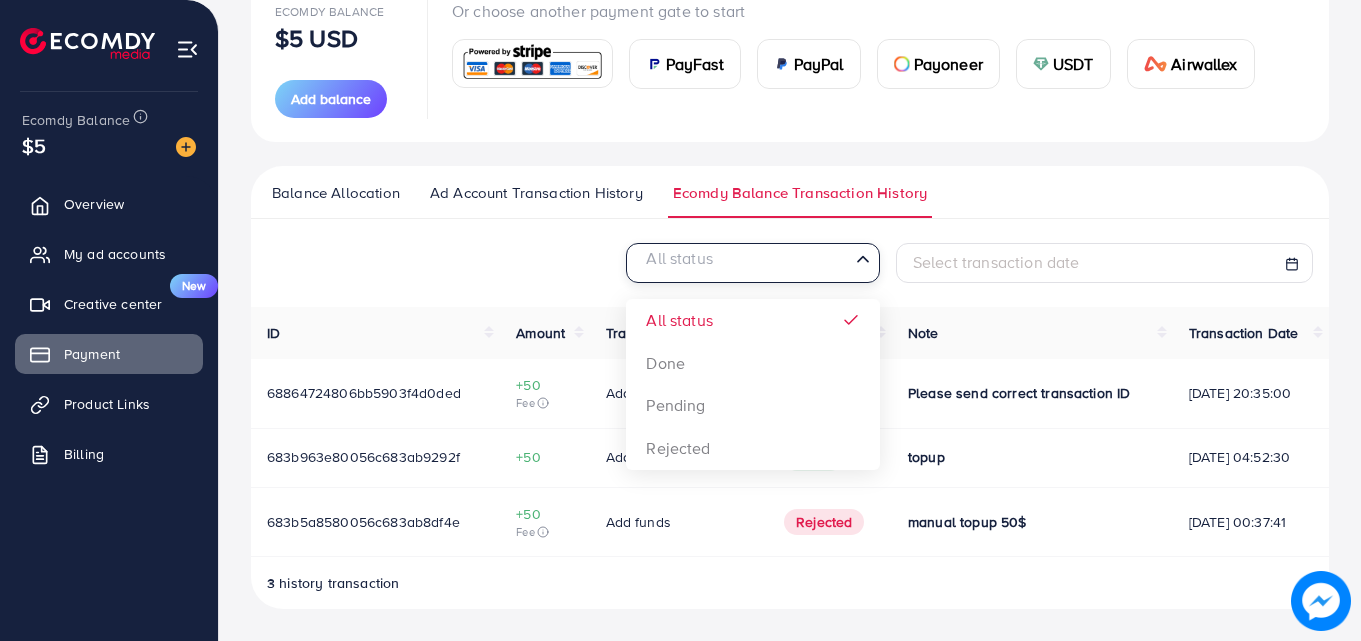 click on "Note" at bounding box center (1032, 333) 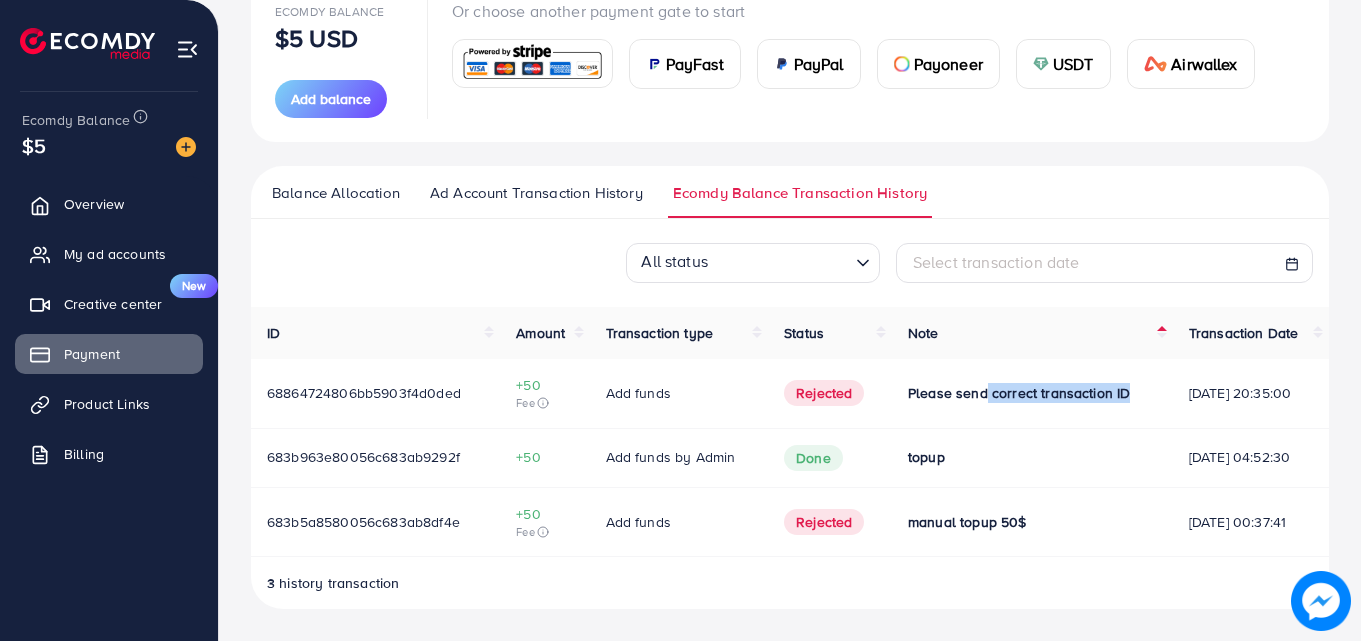 drag, startPoint x: 967, startPoint y: 392, endPoint x: 1112, endPoint y: 386, distance: 145.12408 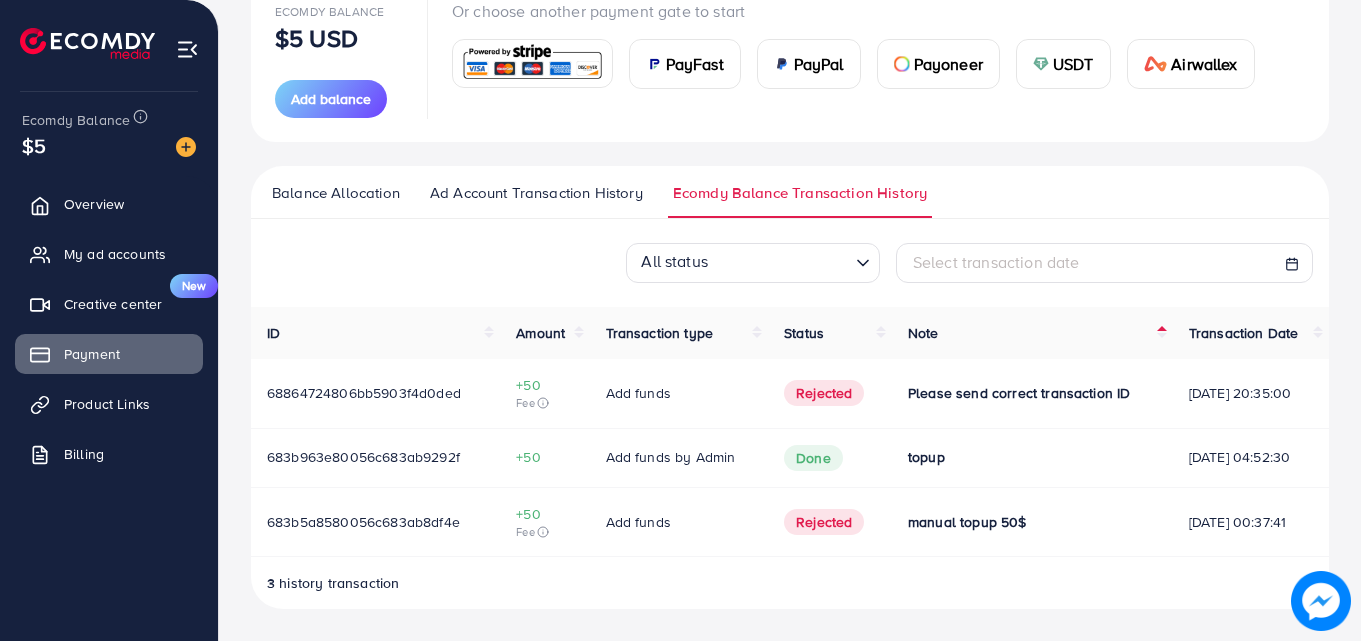 click on "All status
Loading...     Select transaction date               ID Amount Transaction type Status Note Transaction Date Download Invoice            68864724806bb5903f4d0ded  +50  Fee   Add funds   Rejected  Please send correct transaction ID [DATE] 20:35:00         683b963e80056c683ab9292f  +50  Add funds by Admin   Done  topup [DATE] 04:52:30      683b5a8580056c683ab8df4e  +50  Fee   Add funds   Rejected  manual  topup 50$ [DATE] 00:37:41            3 history transaction  Ecomdy Media  Business Number  202113175W   [STREET_ADDRESS]   [PHONE_NUMBER]   [EMAIL_ADDRESS][DOMAIN_NAME]   Invoice   N/A   DATE   Invalid Date   Due   On Receipt   balance due   USD $0   BILL TO      Zip code:    (+)      Description   Rate   qty   Amount   Top up TikTok Agency Ad Account   $0   1   $0   subtotal   $0   Service charge   $0    fee   $0   Tax   $0   Total Amount   $0   balance due   USD $0     Ecomdy Media  Business Number  202113175W   [GEOGRAPHIC_DATA]" at bounding box center (790, 426) 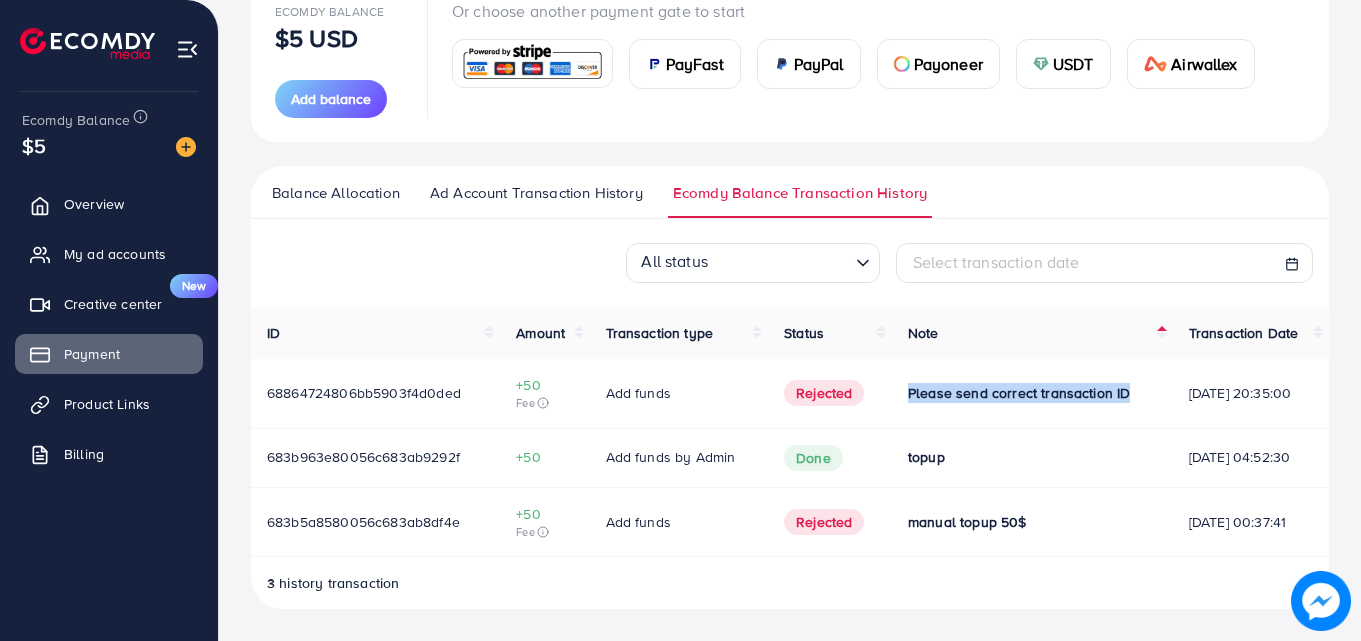 drag, startPoint x: 892, startPoint y: 396, endPoint x: 1111, endPoint y: 406, distance: 219.2282 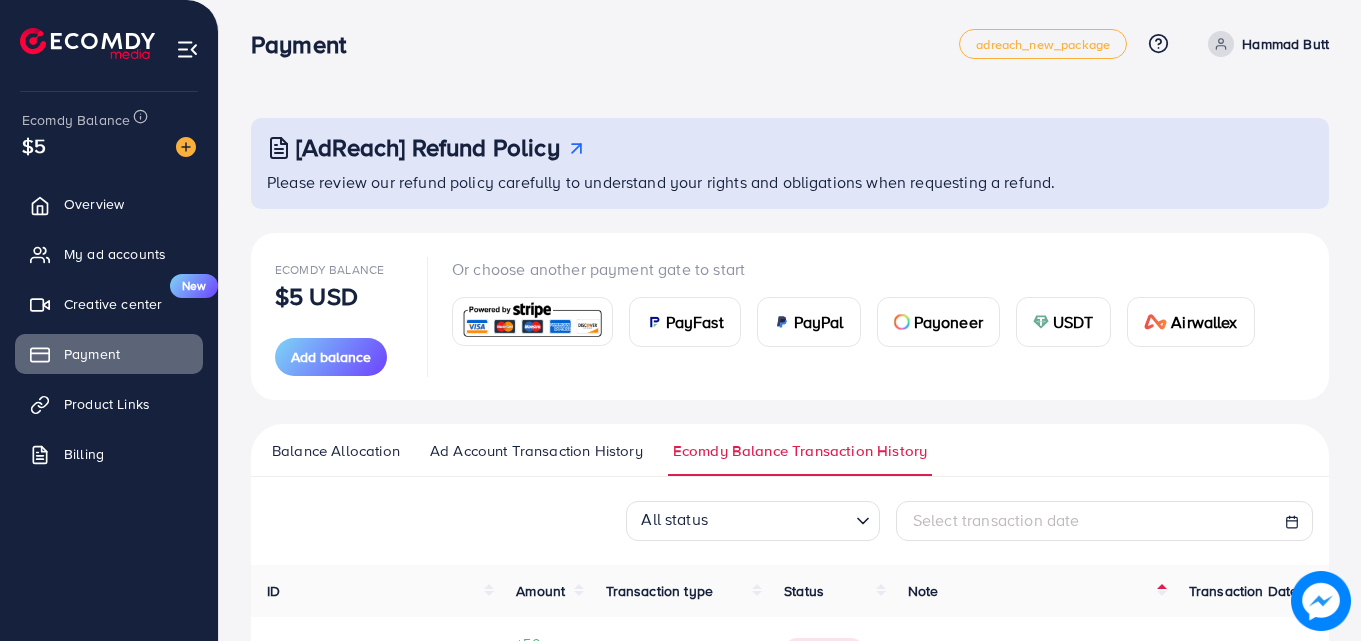 scroll, scrollTop: 0, scrollLeft: 0, axis: both 